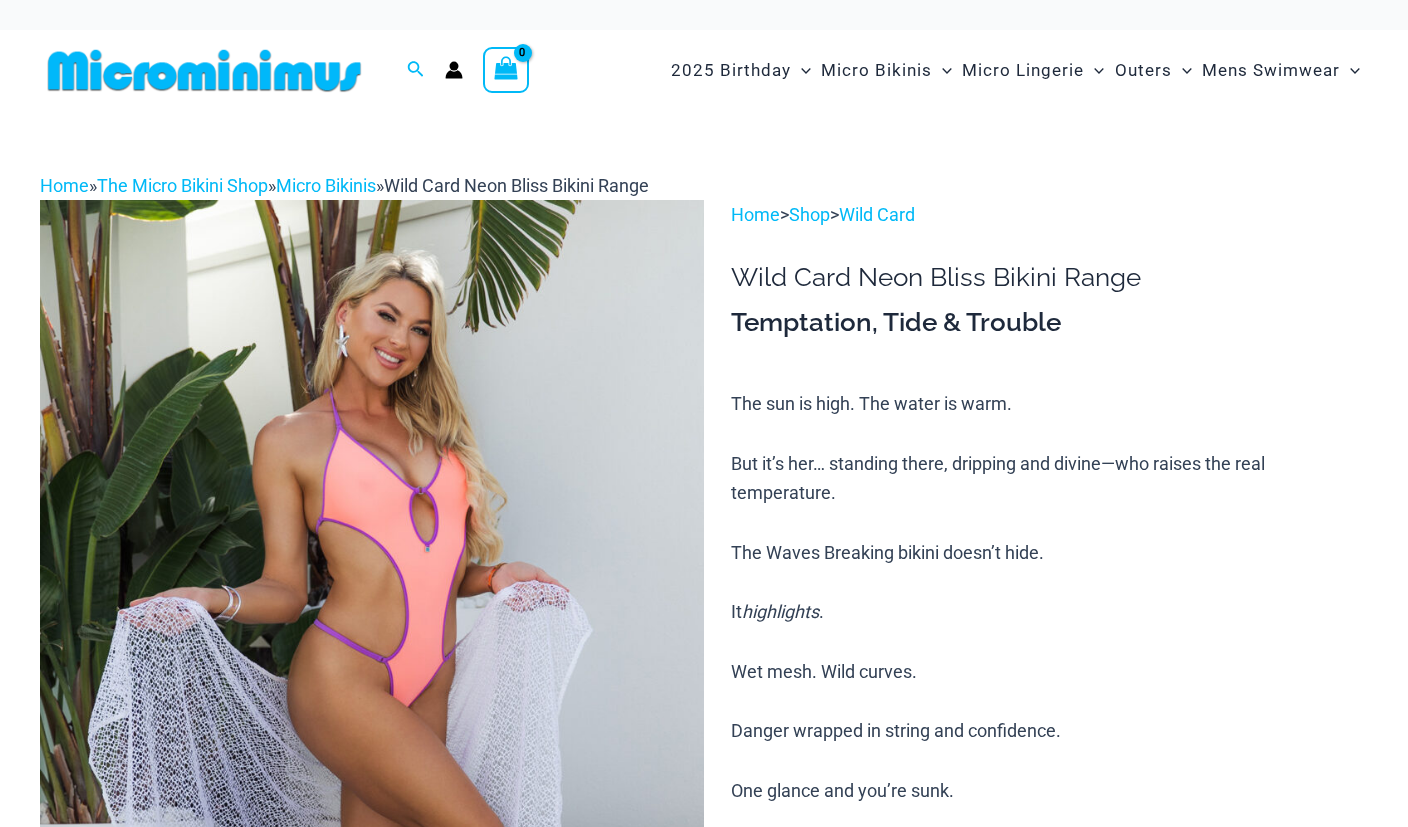 scroll, scrollTop: 0, scrollLeft: 0, axis: both 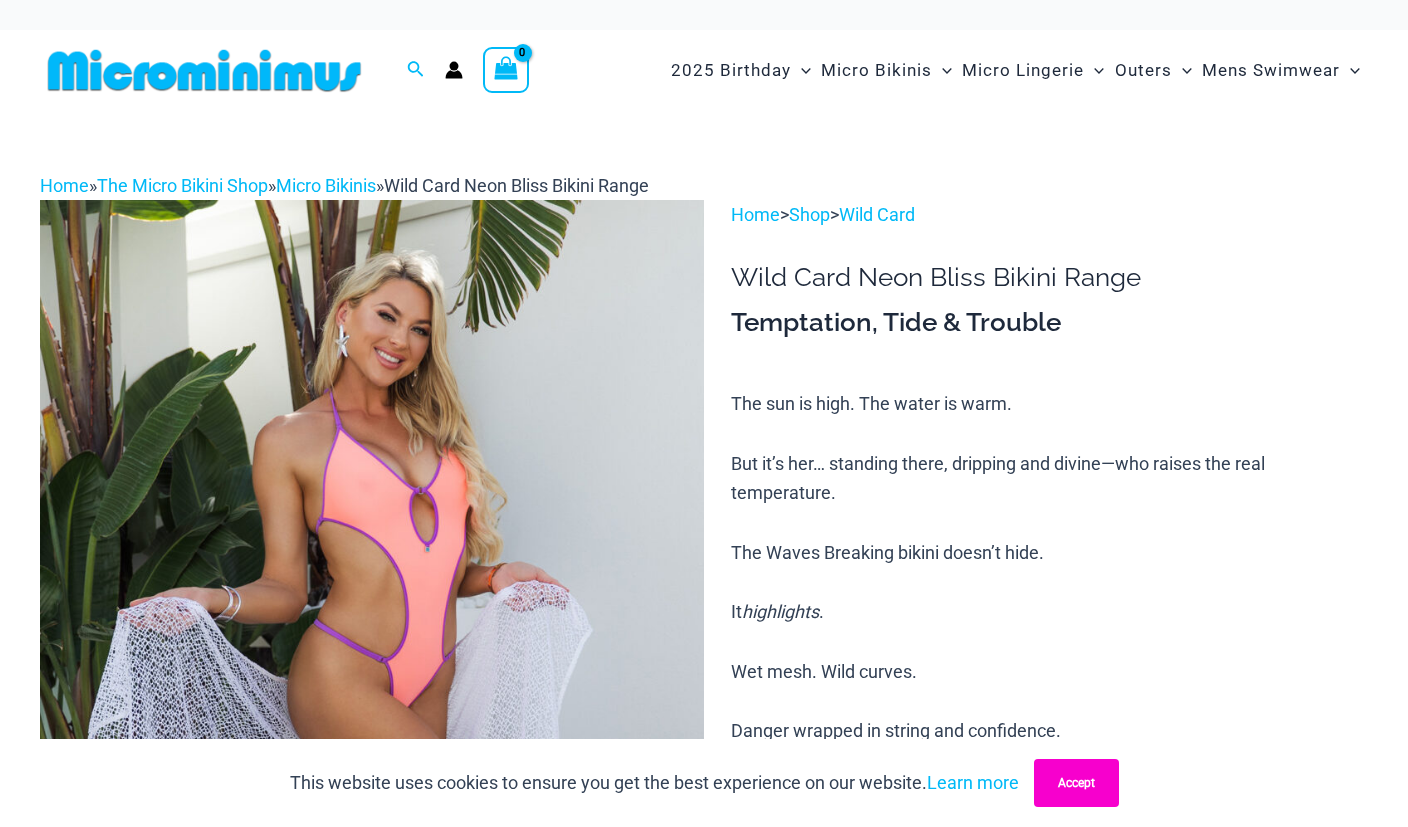 click on "Accept" at bounding box center (1076, 783) 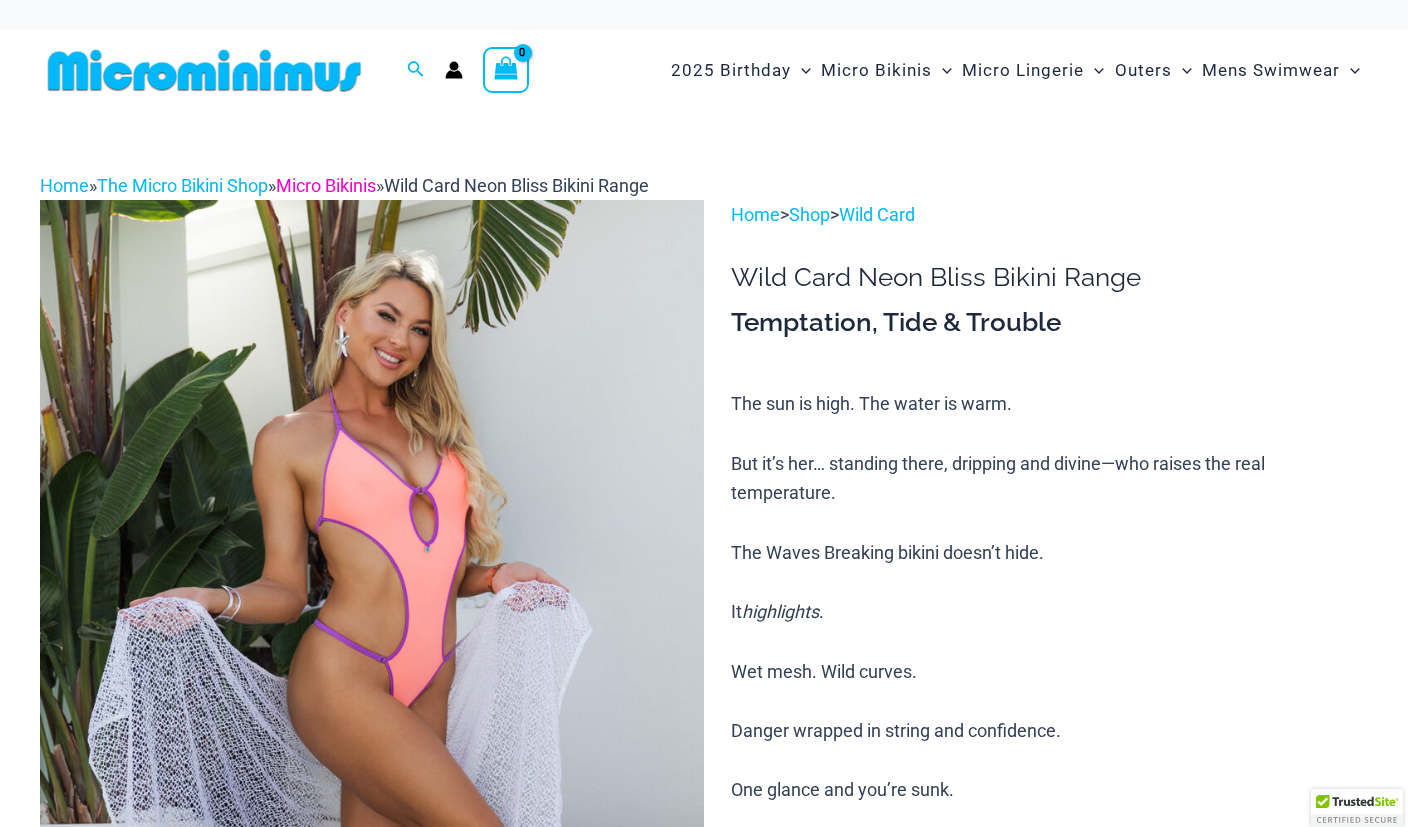click on "Micro Bikinis" at bounding box center [326, 185] 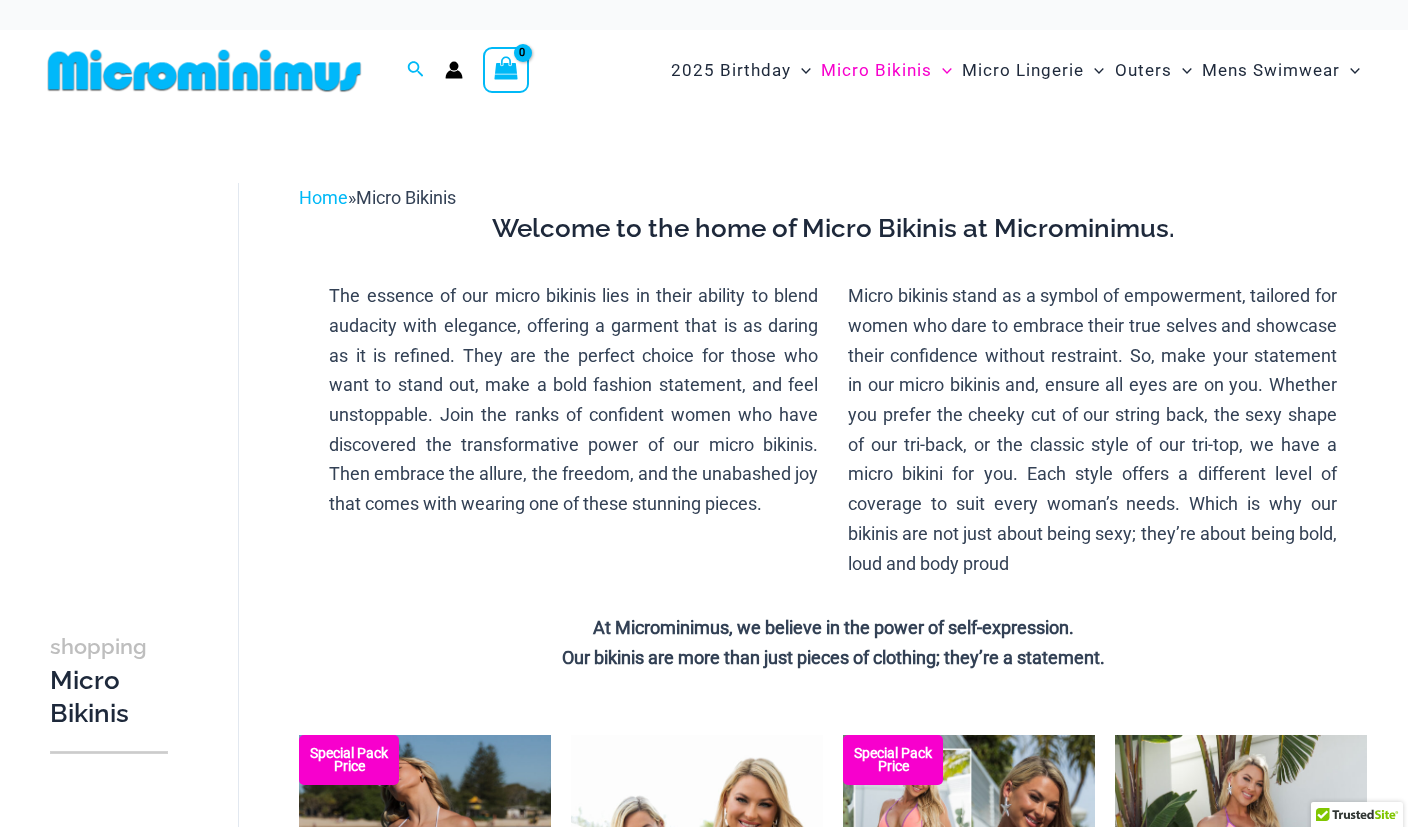 scroll, scrollTop: 0, scrollLeft: 0, axis: both 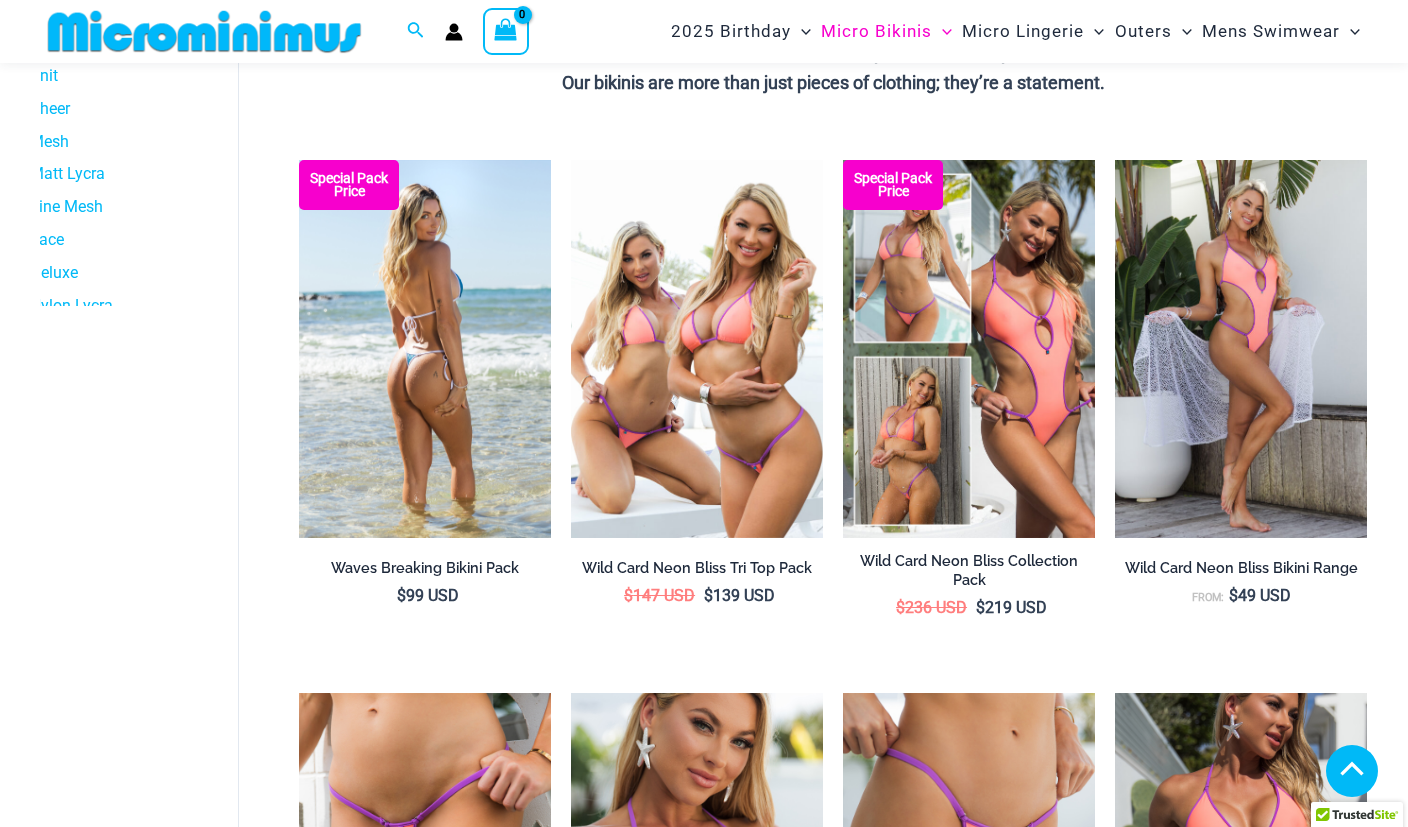click at bounding box center [425, 349] 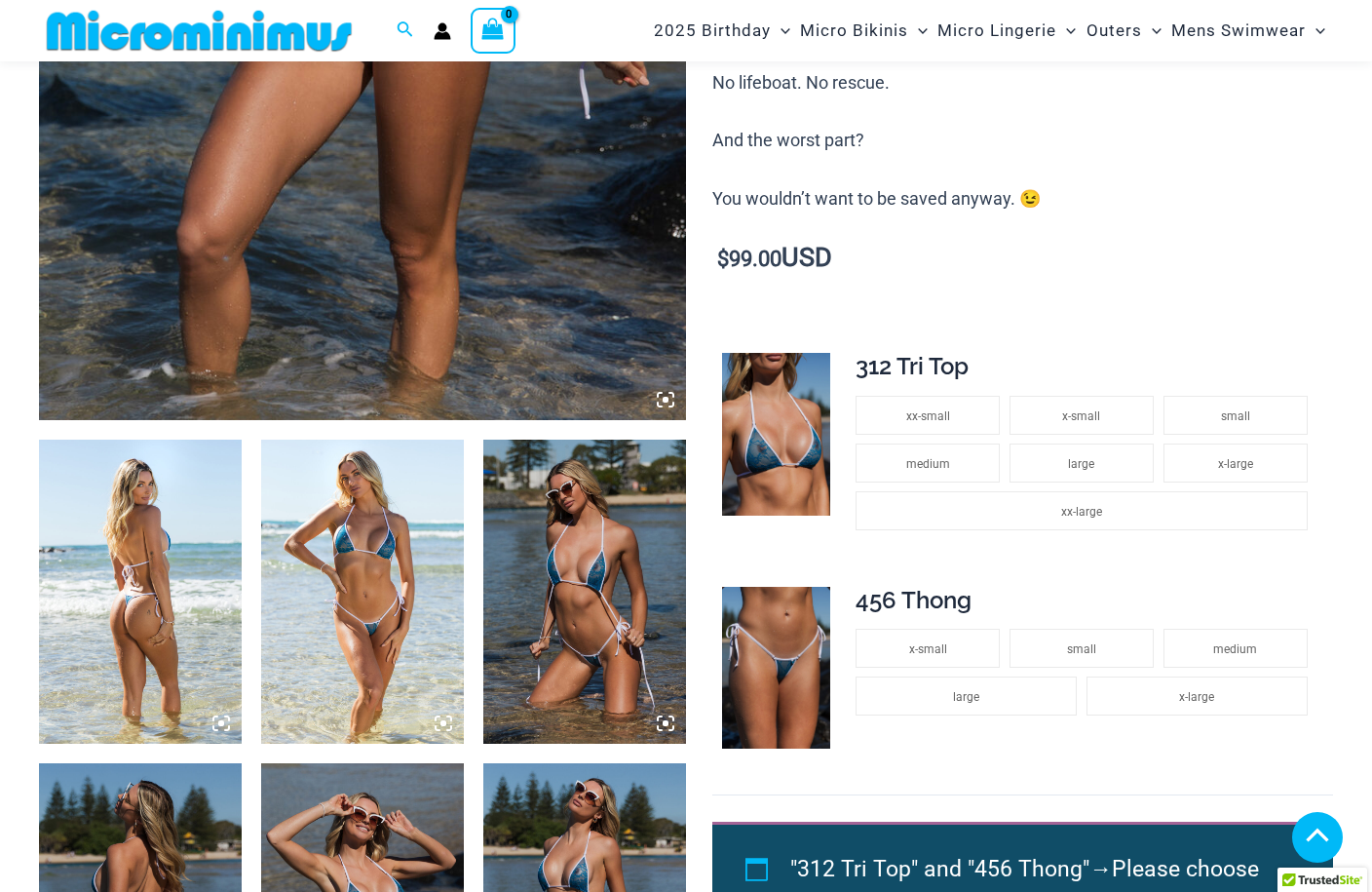 scroll, scrollTop: 729, scrollLeft: 0, axis: vertical 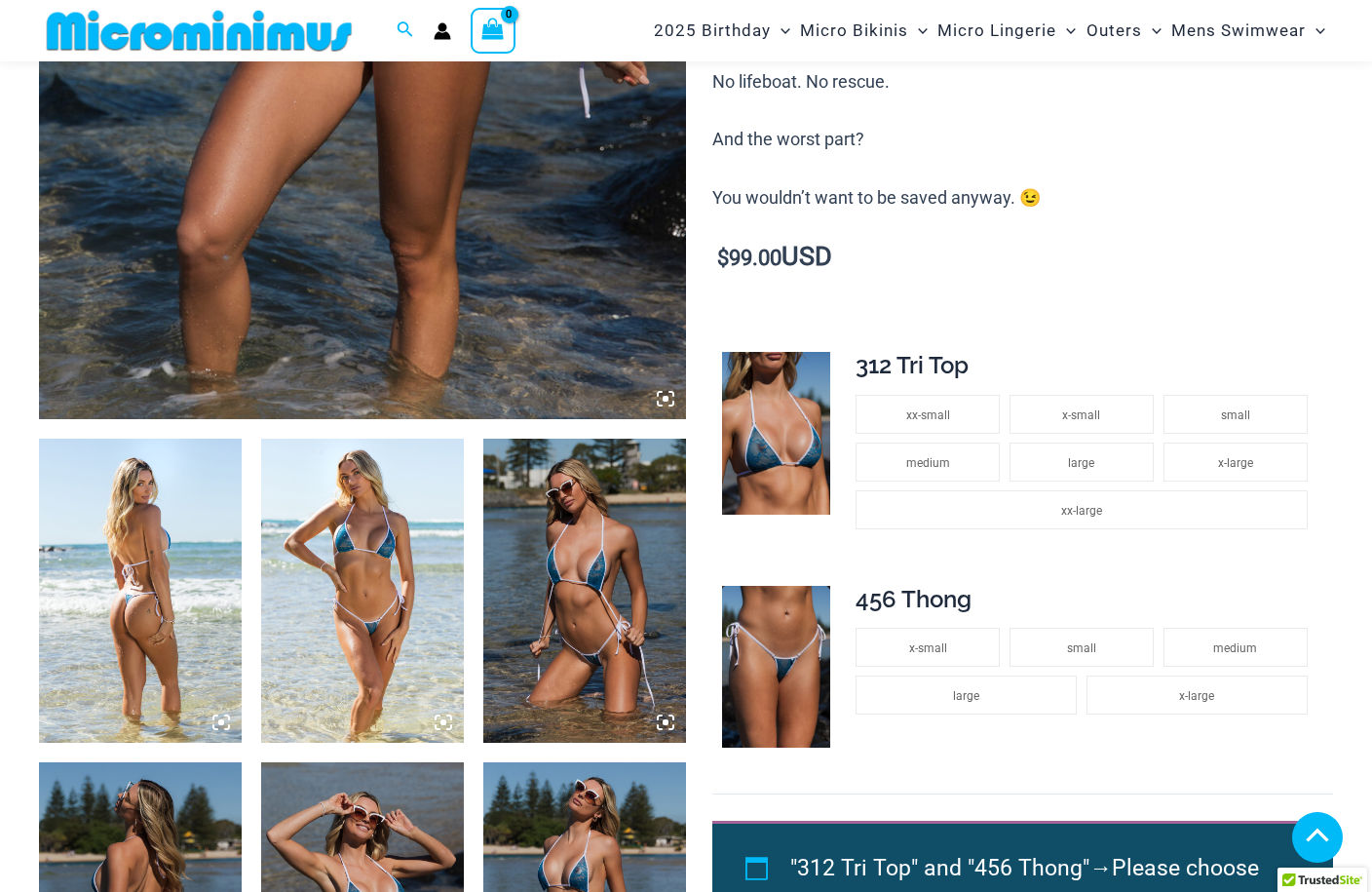 click at bounding box center (362, 591) 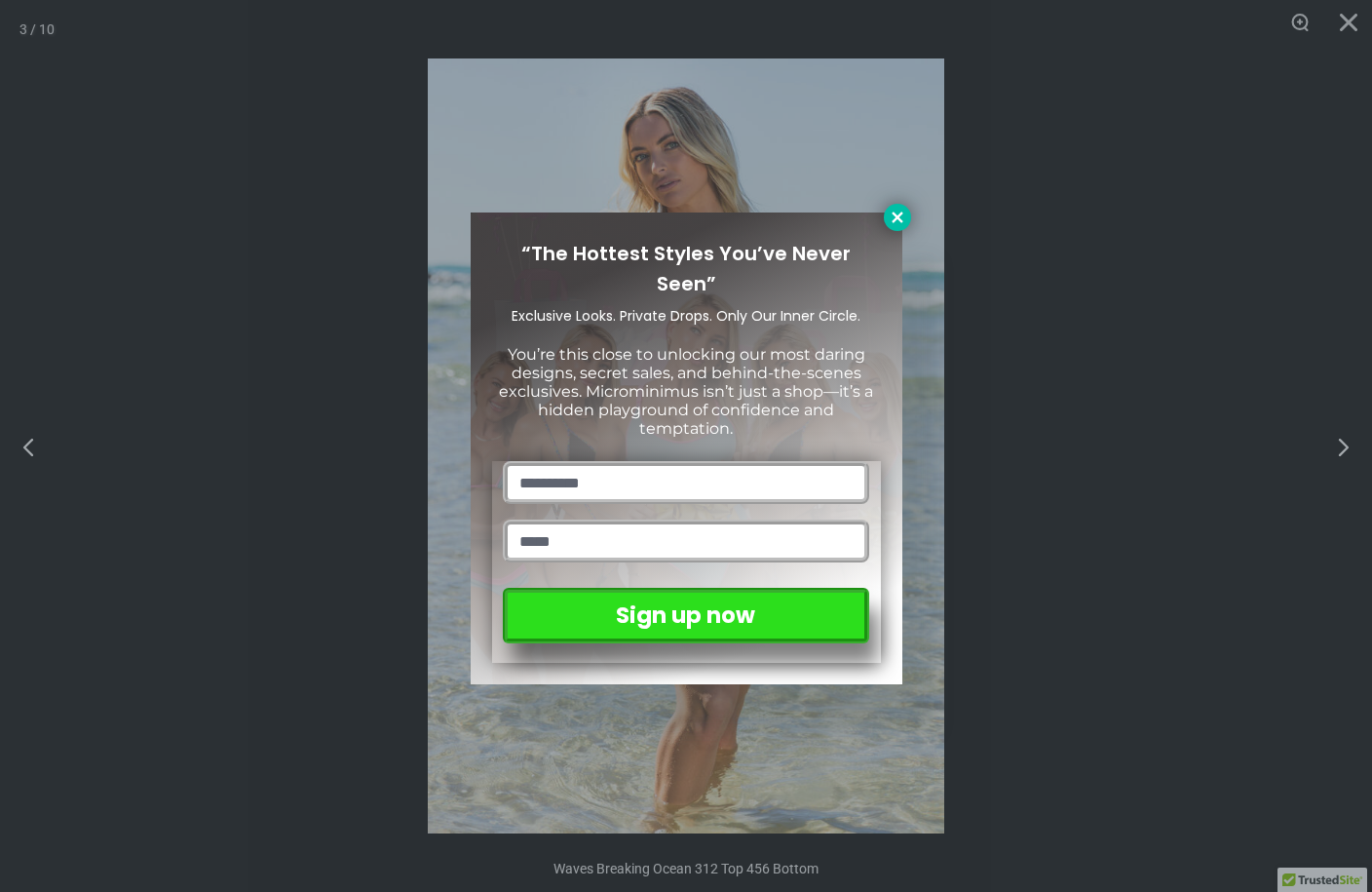 click 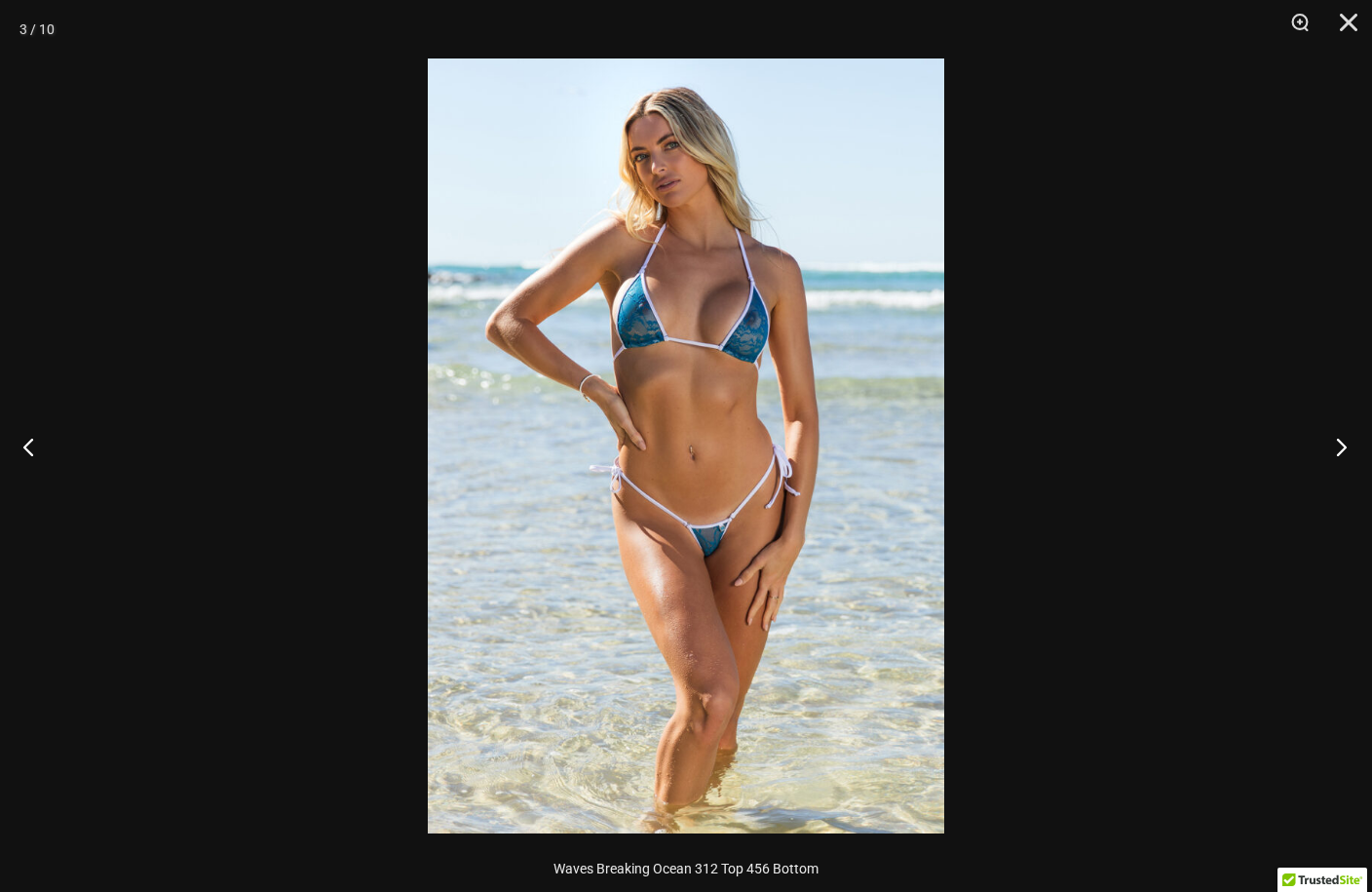 click at bounding box center (1335, 446) 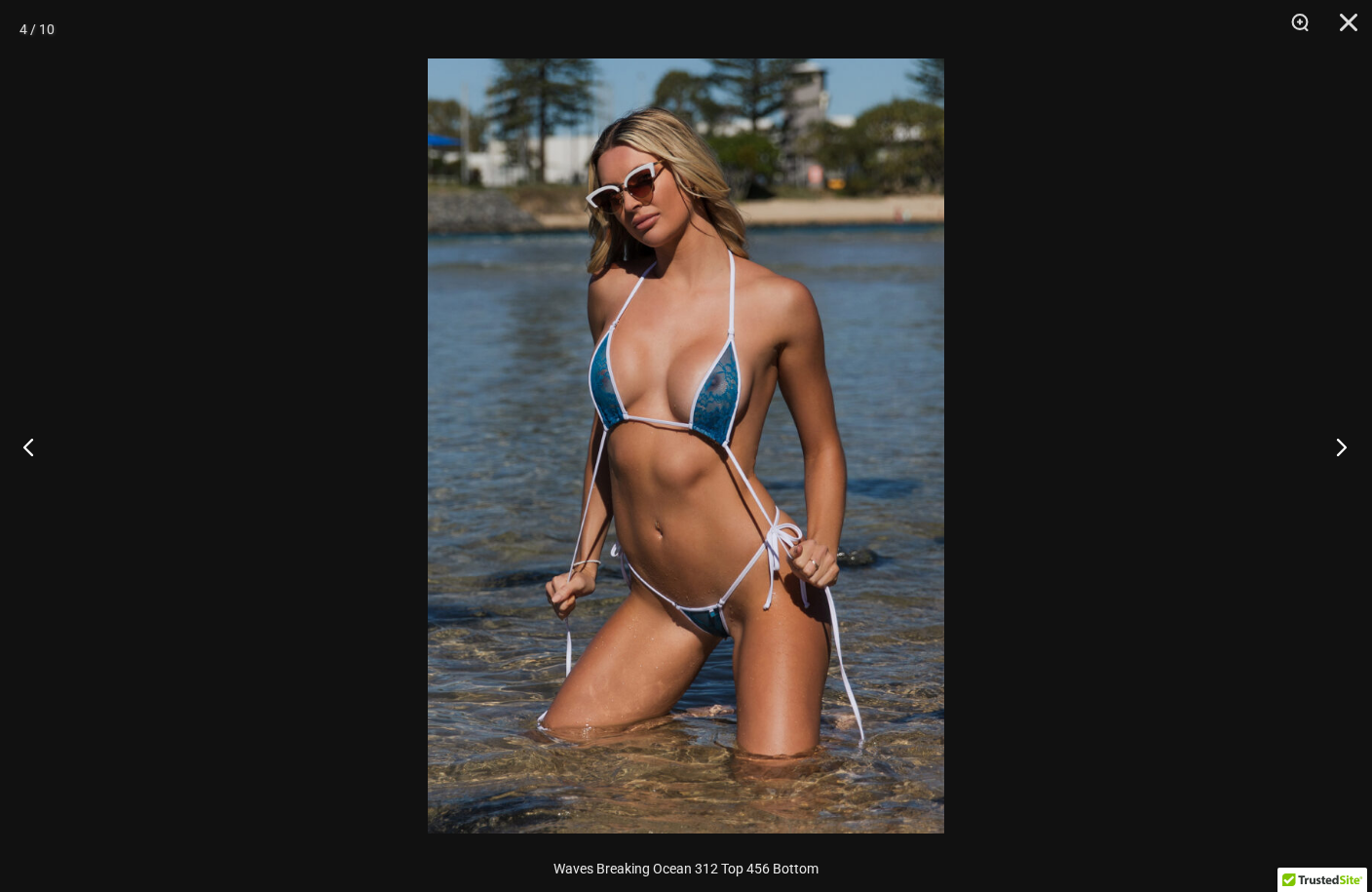 click at bounding box center [1335, 446] 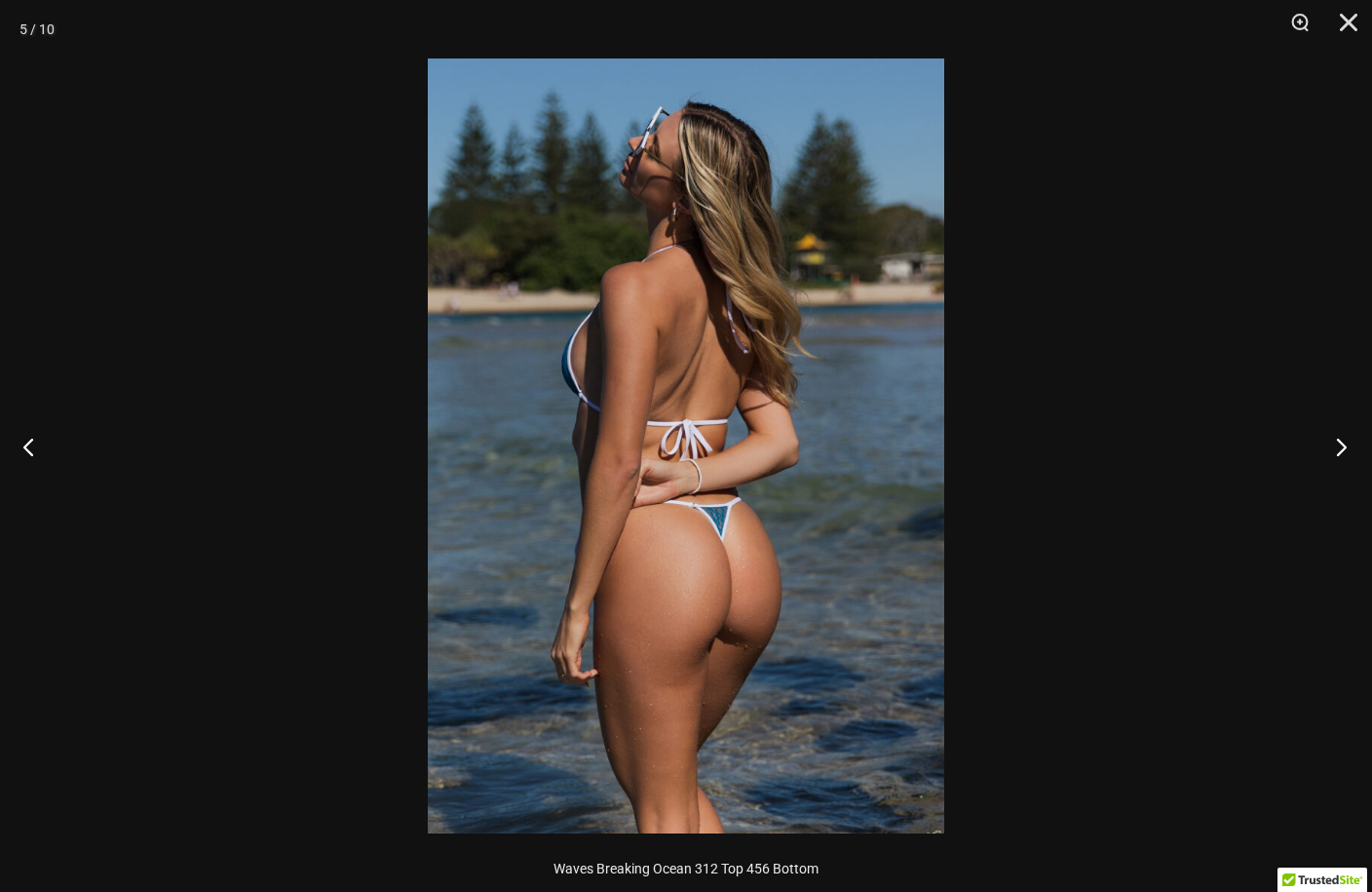 click at bounding box center (1335, 446) 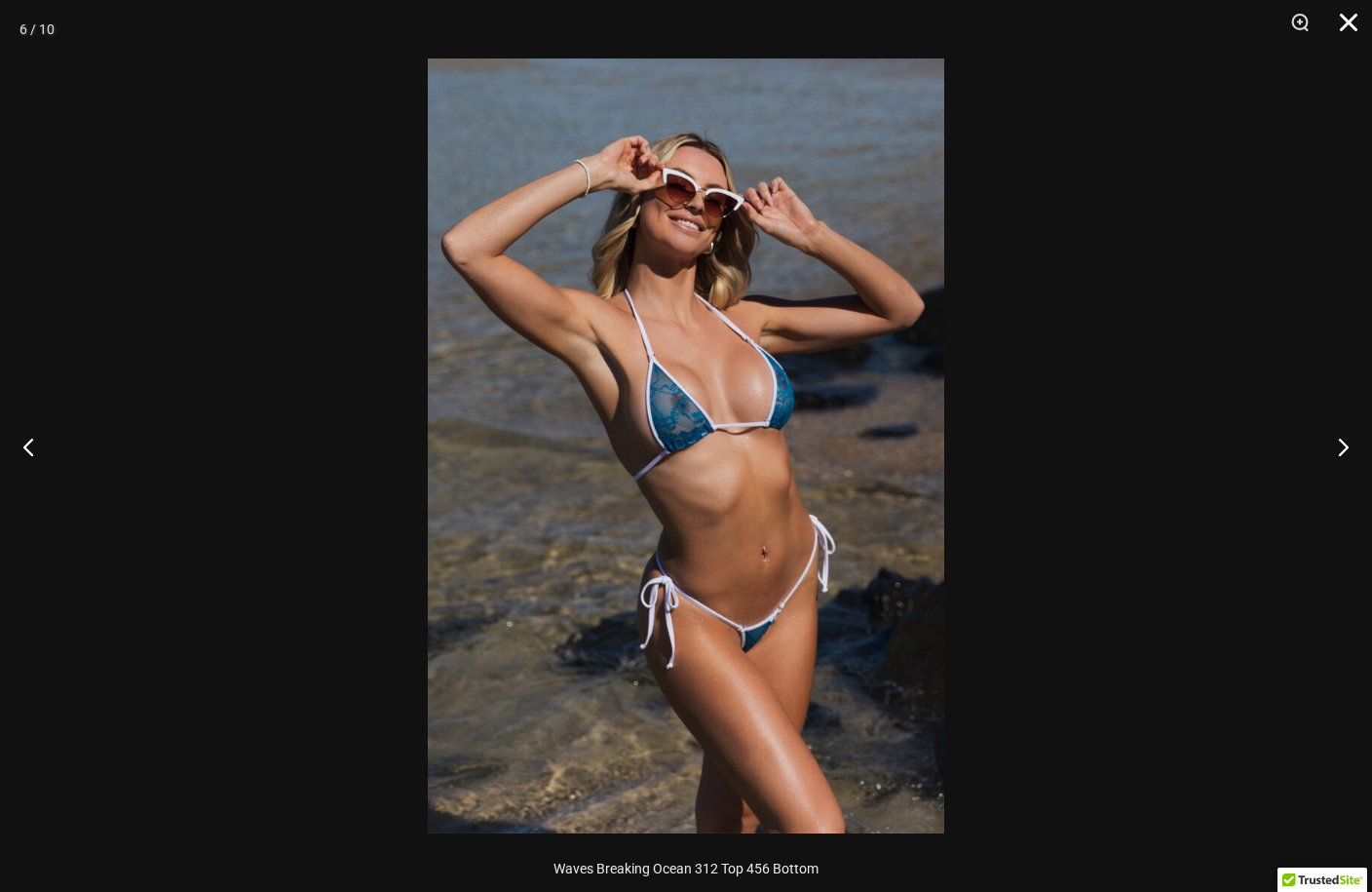 click at bounding box center (1342, 29) 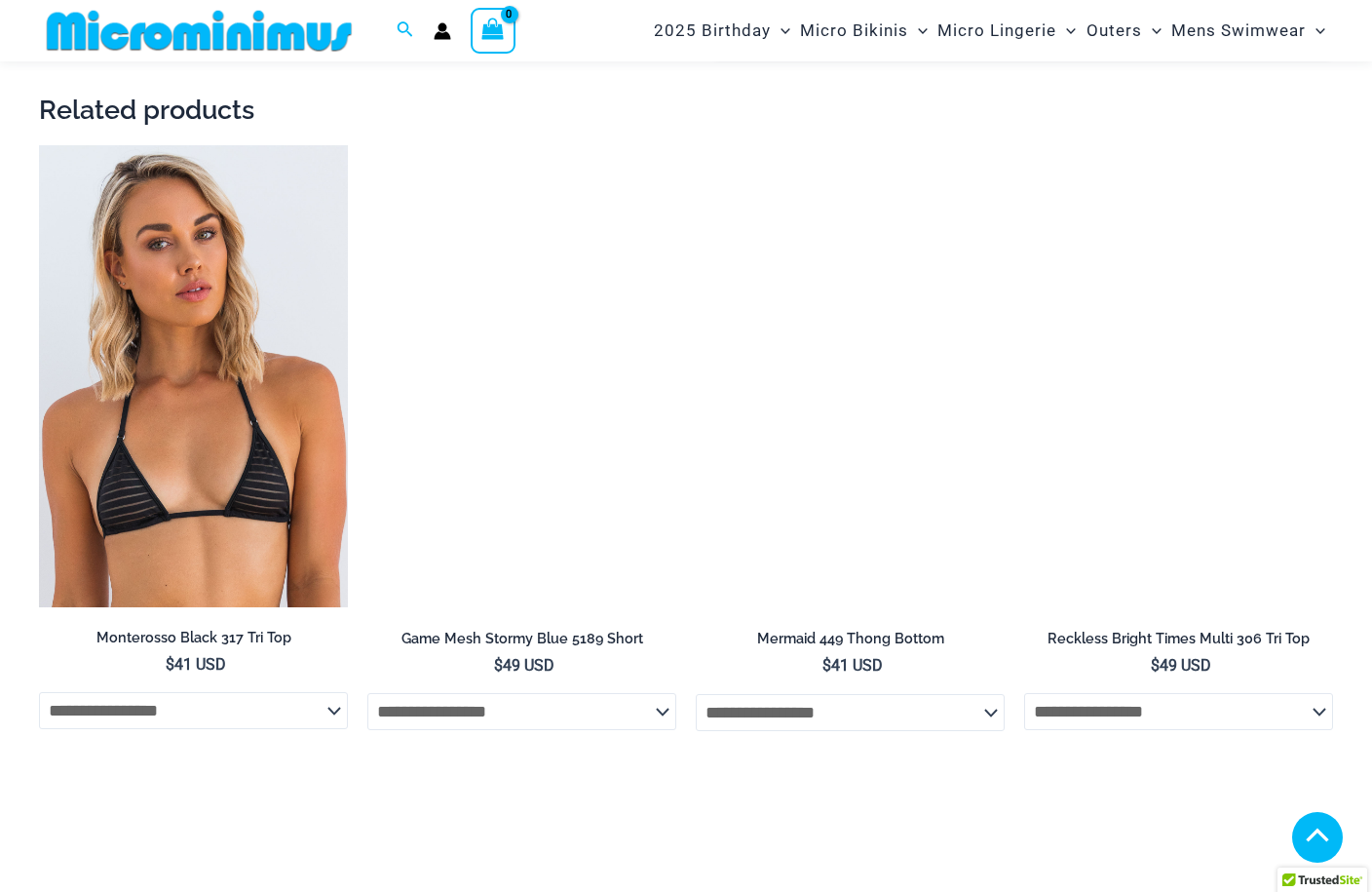 scroll, scrollTop: 2241, scrollLeft: 0, axis: vertical 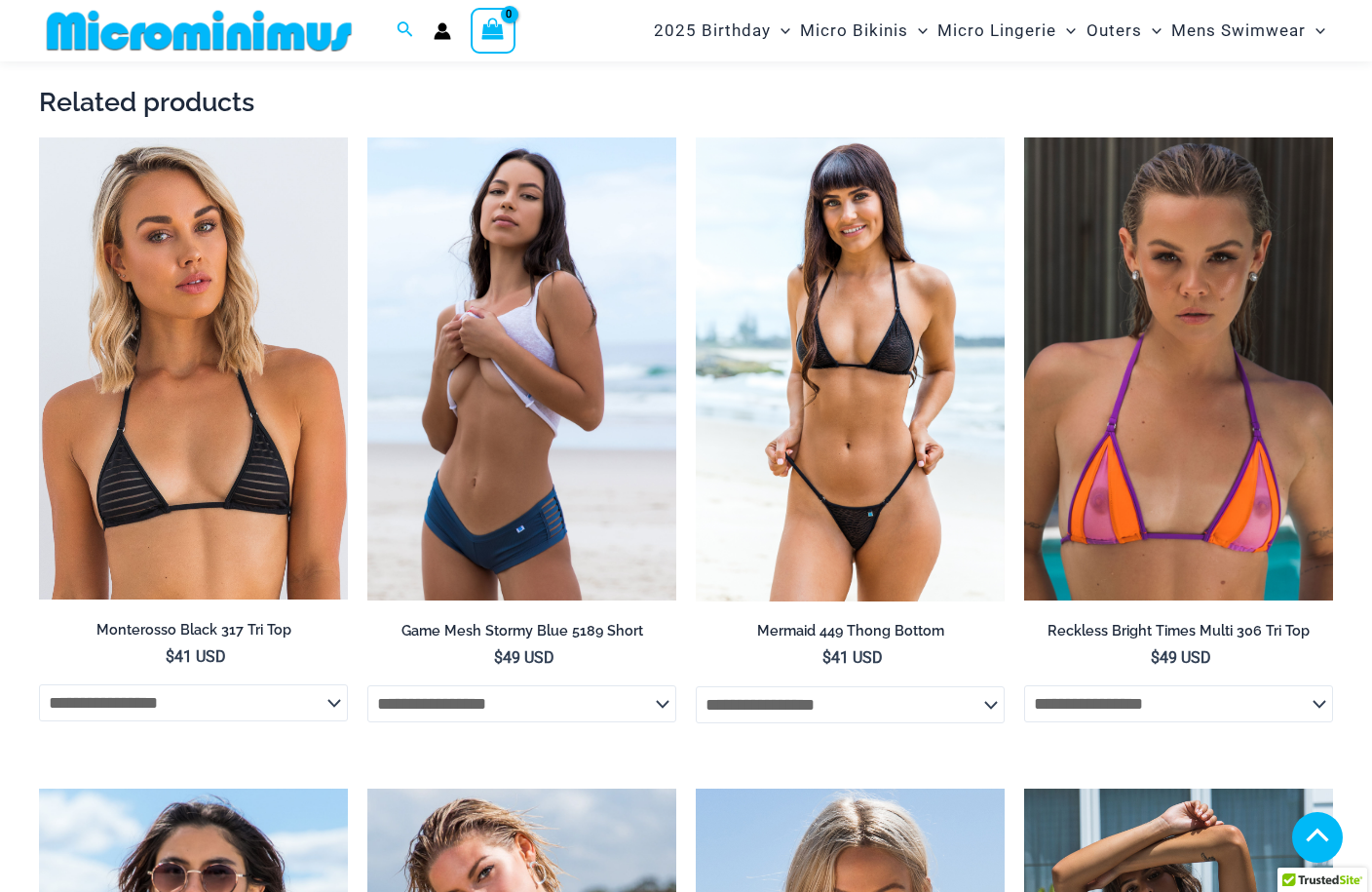 click at bounding box center [850, 369] 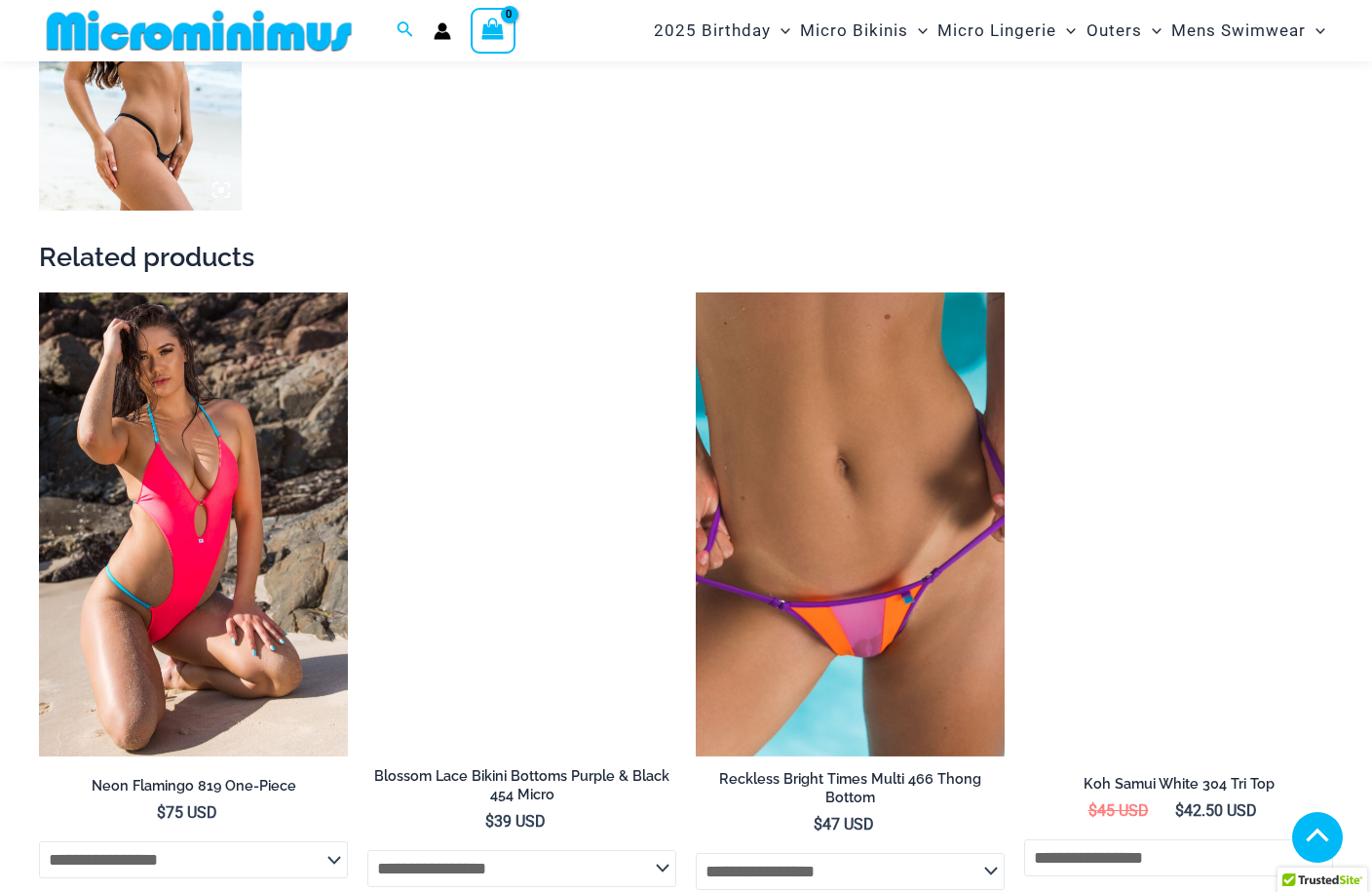 scroll, scrollTop: 1580, scrollLeft: 0, axis: vertical 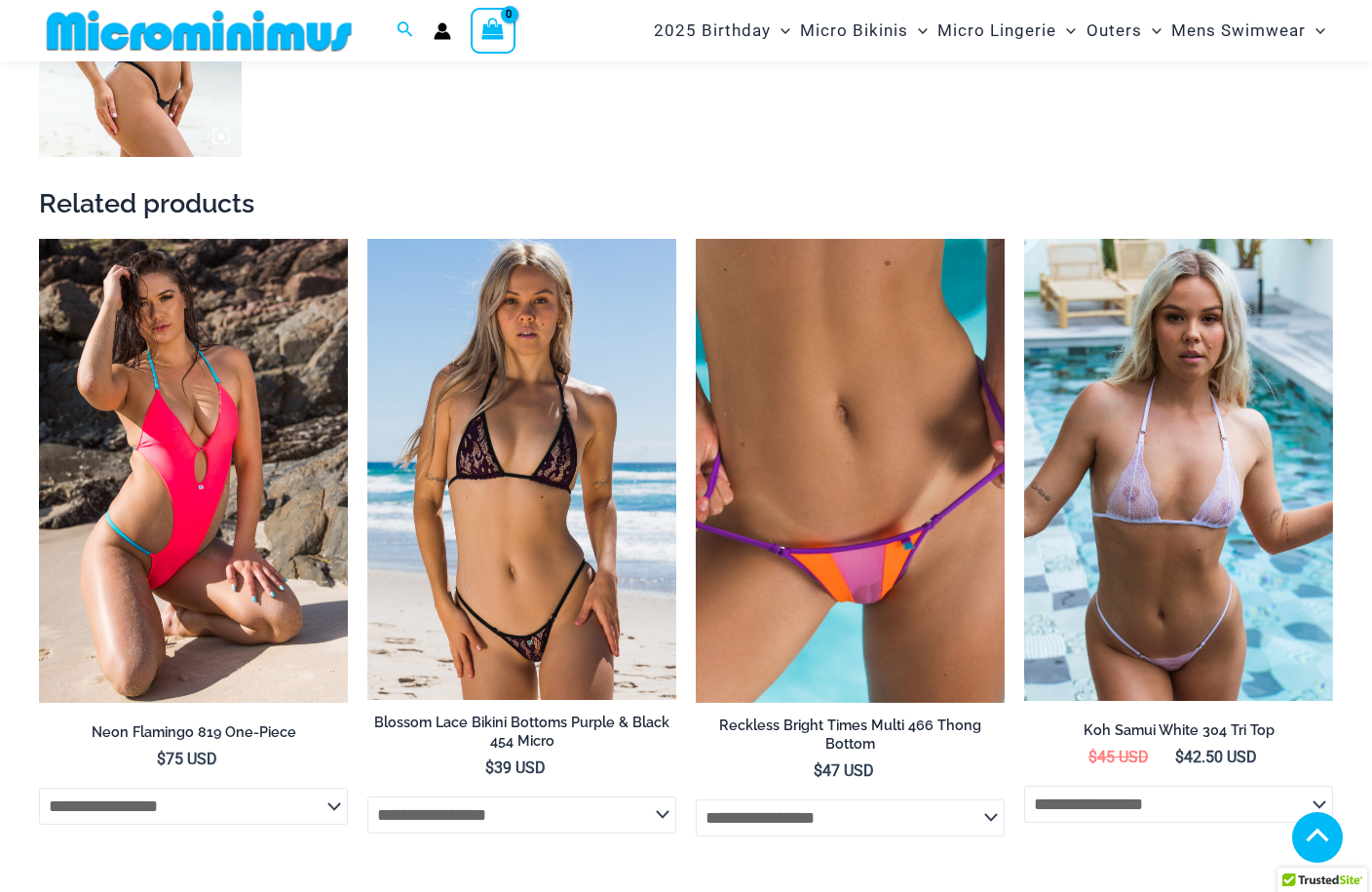 click at bounding box center (521, 469) 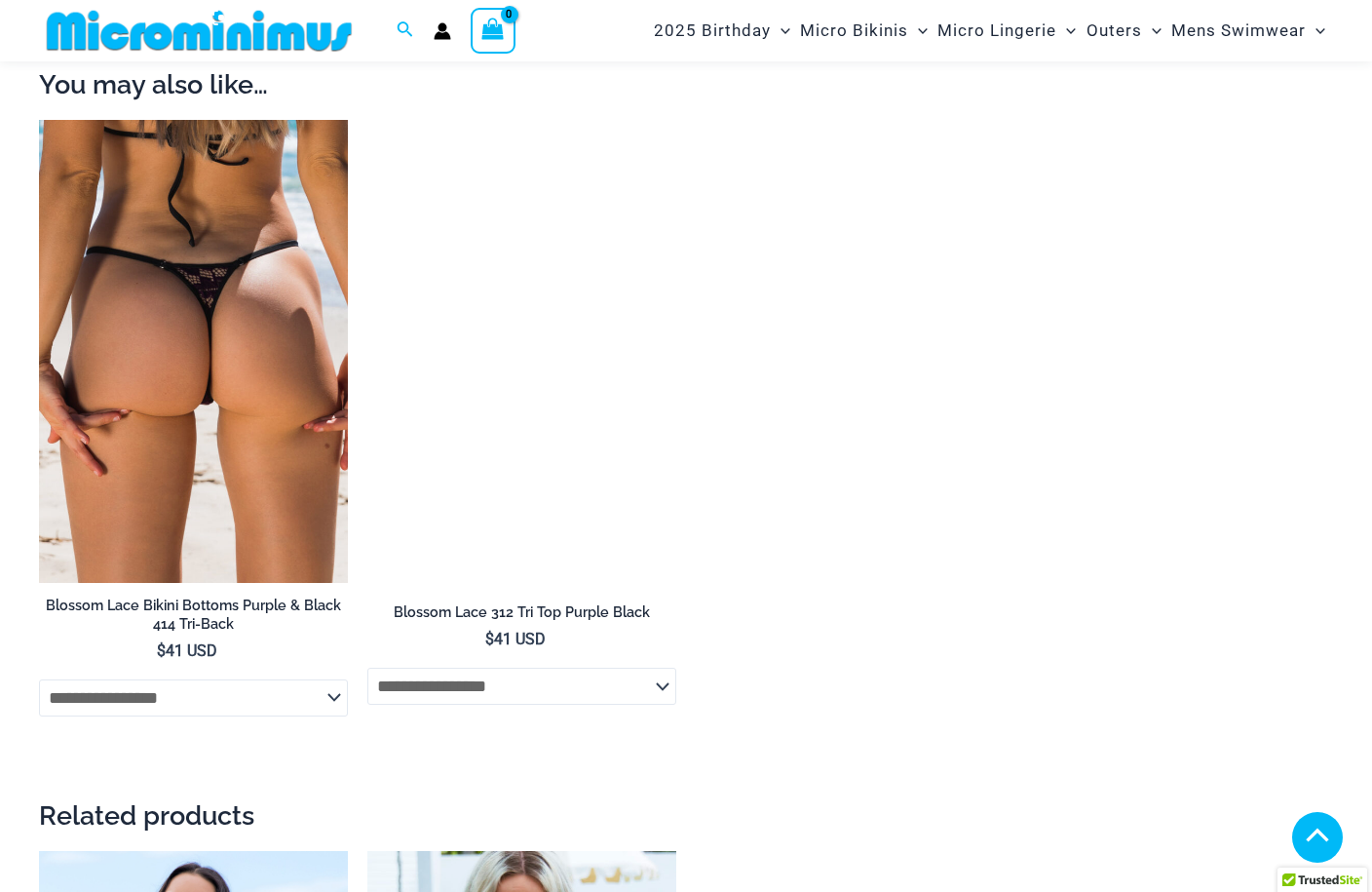 scroll, scrollTop: 1715, scrollLeft: 0, axis: vertical 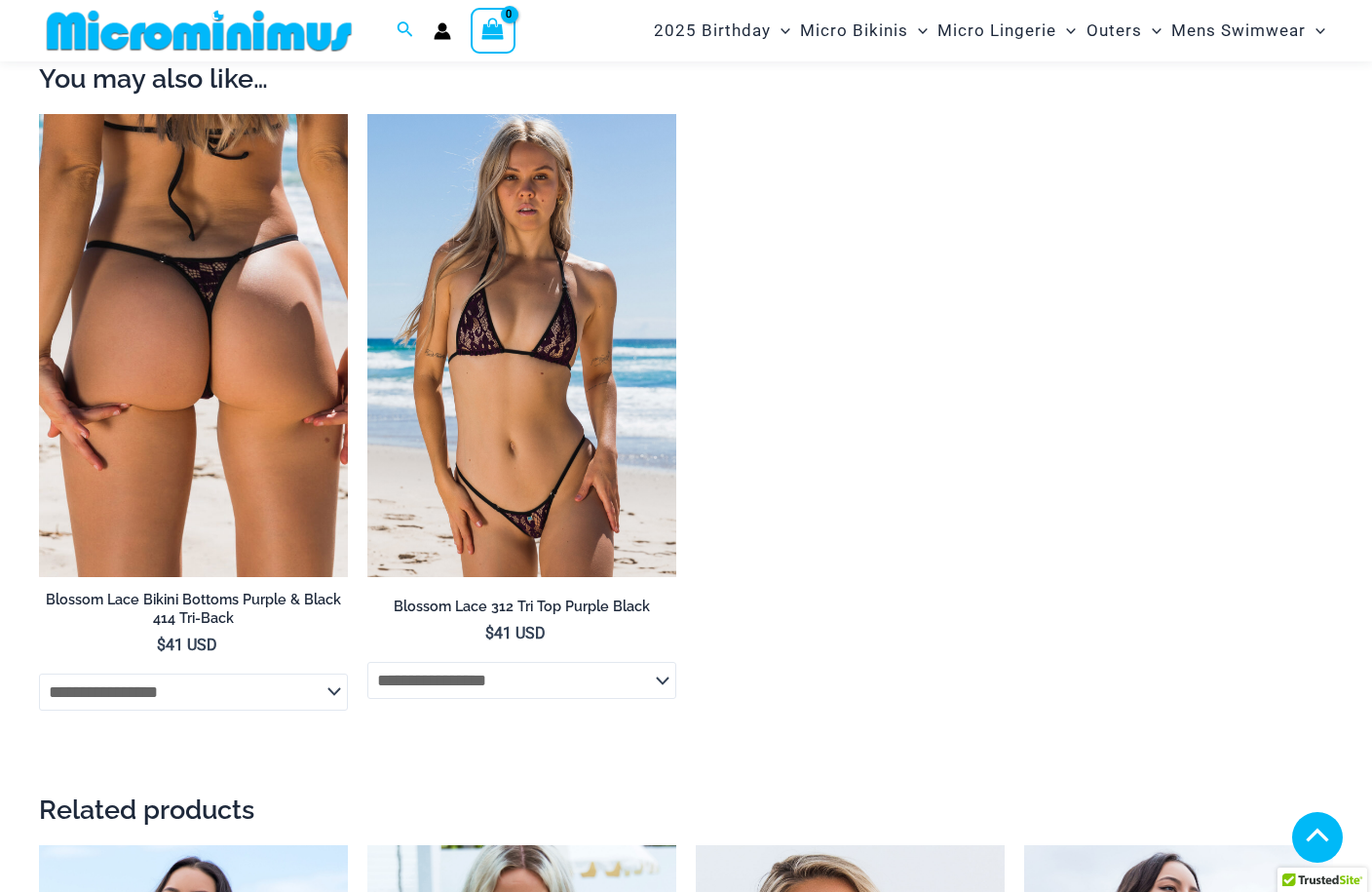 click at bounding box center (521, 345) 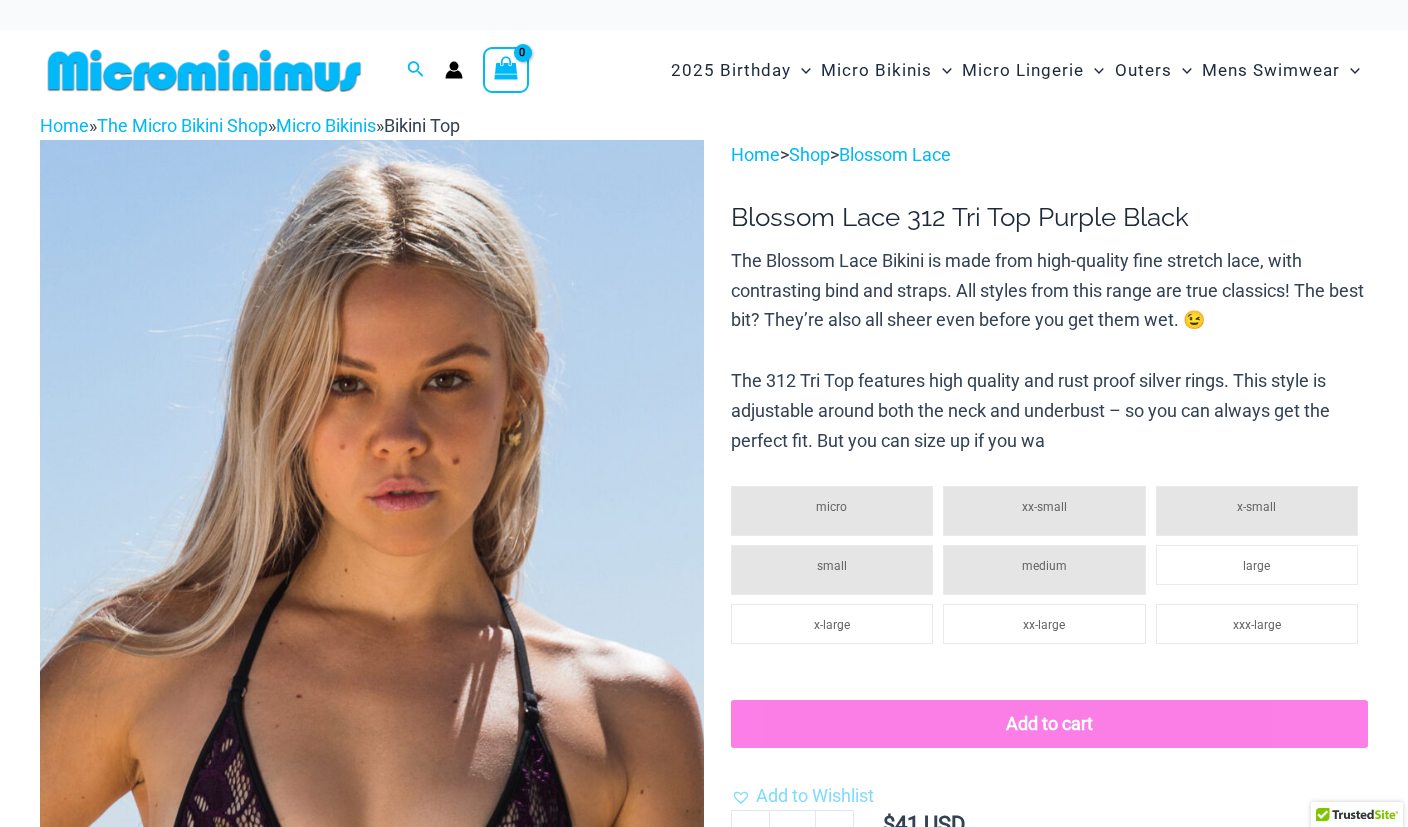 scroll, scrollTop: 0, scrollLeft: 0, axis: both 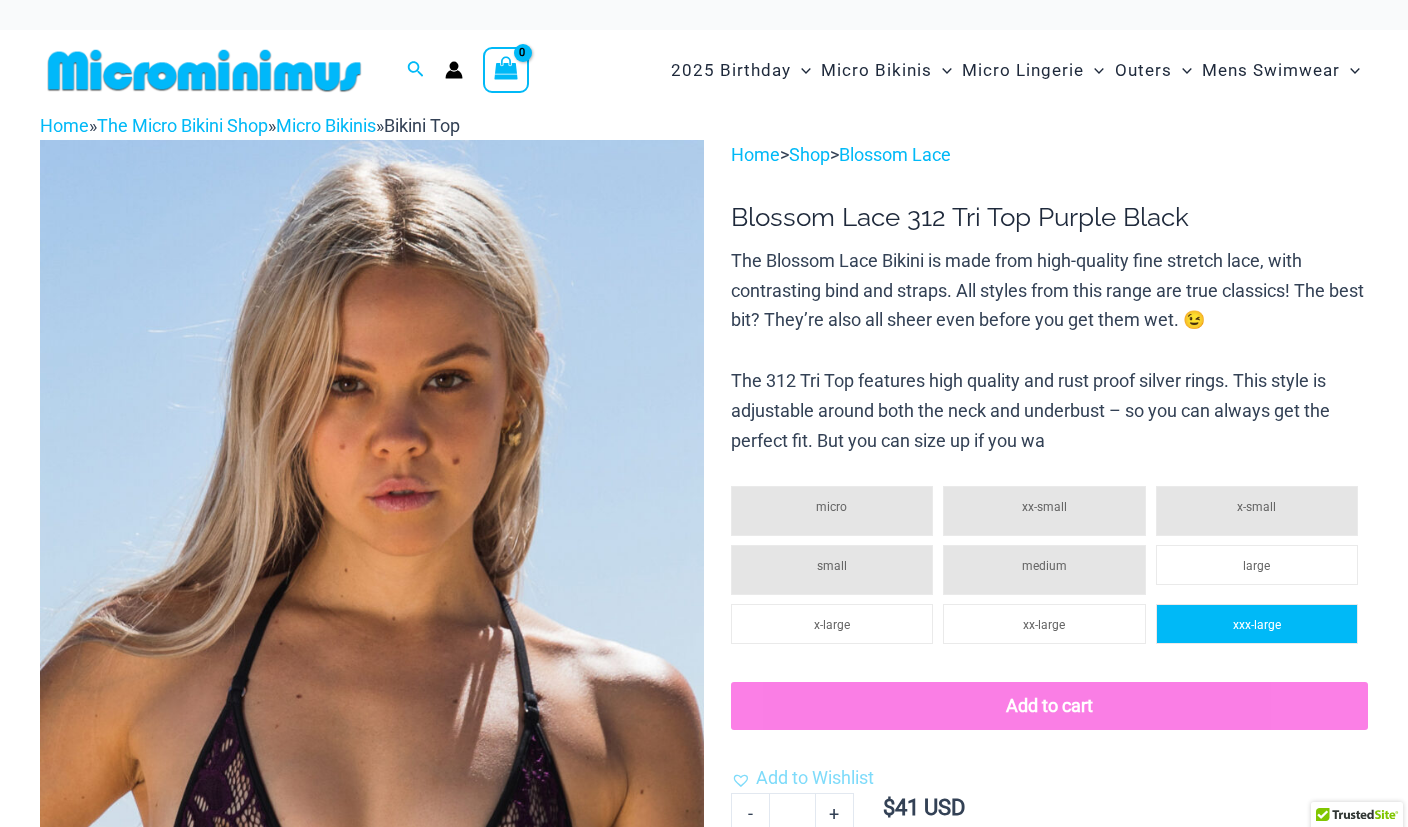 click on "xxx-large" 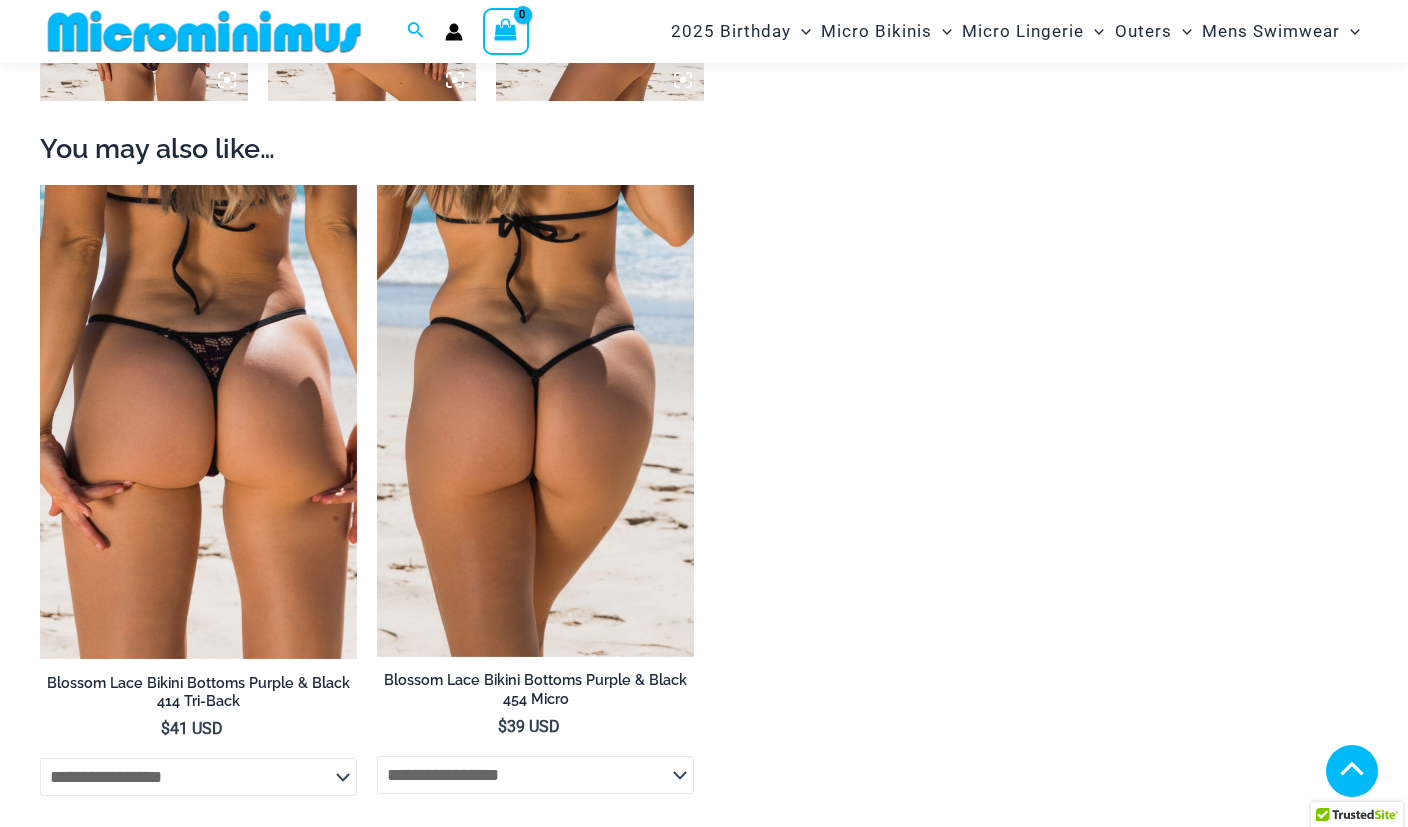 scroll, scrollTop: 1351, scrollLeft: 0, axis: vertical 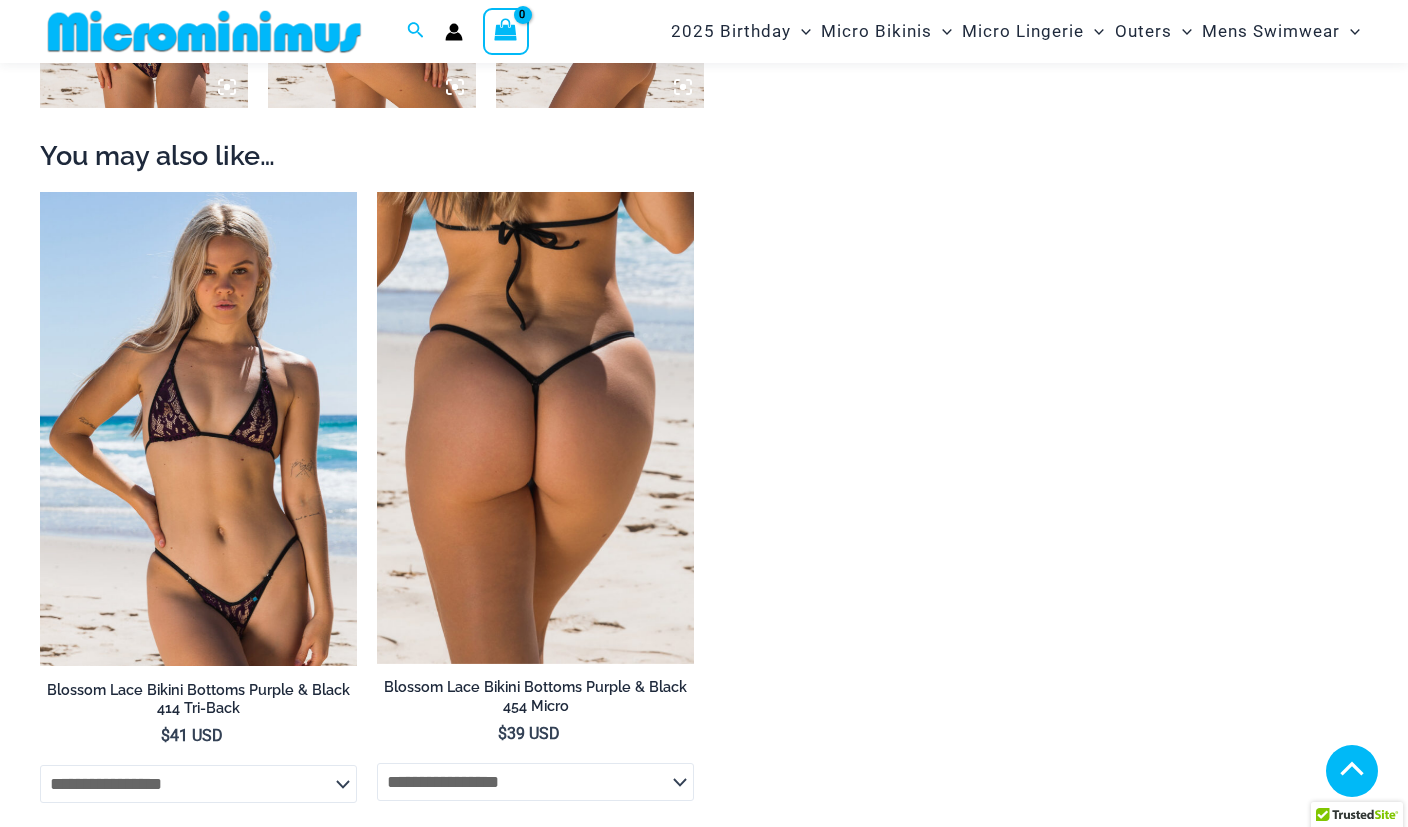 click at bounding box center (198, 429) 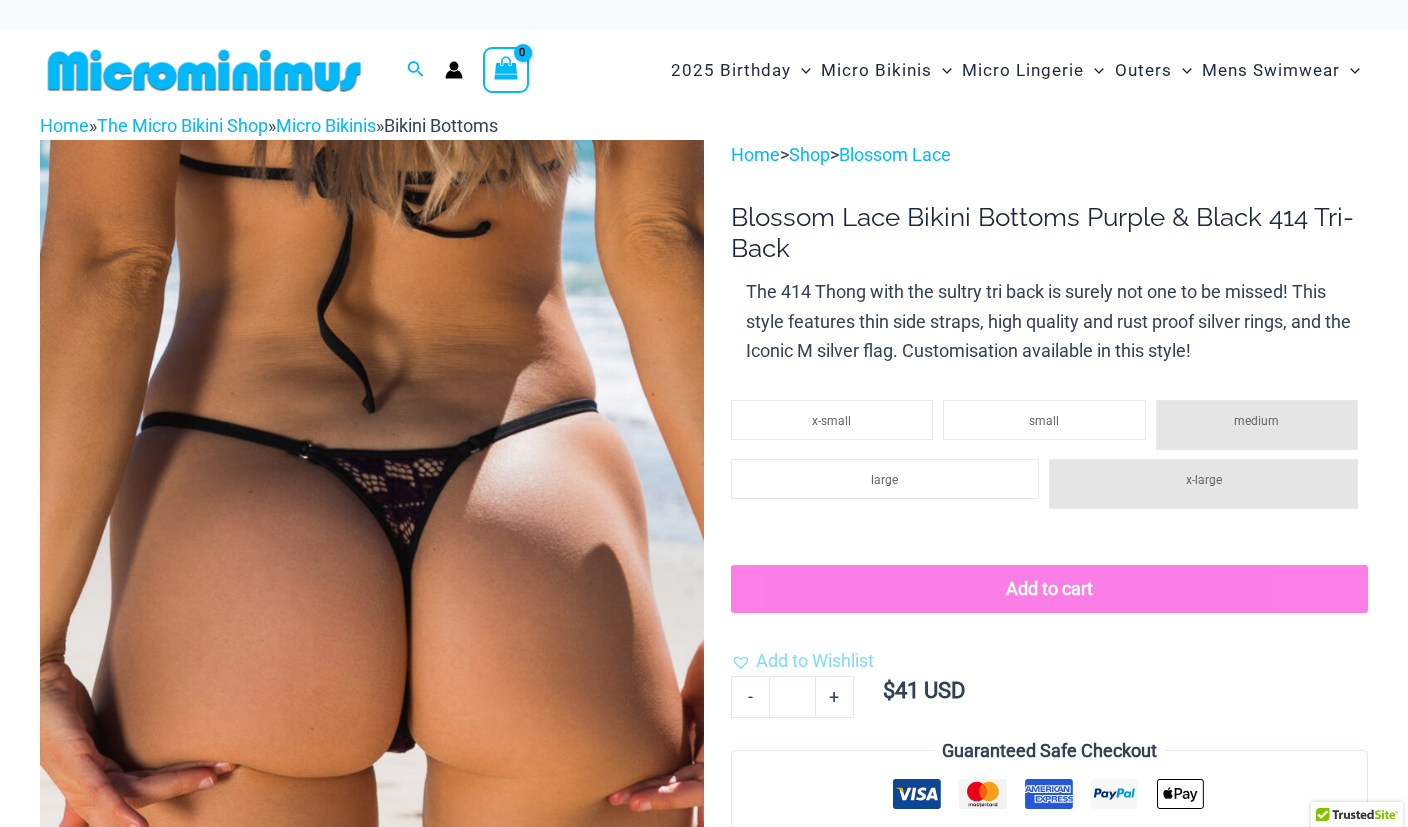 scroll, scrollTop: 0, scrollLeft: 0, axis: both 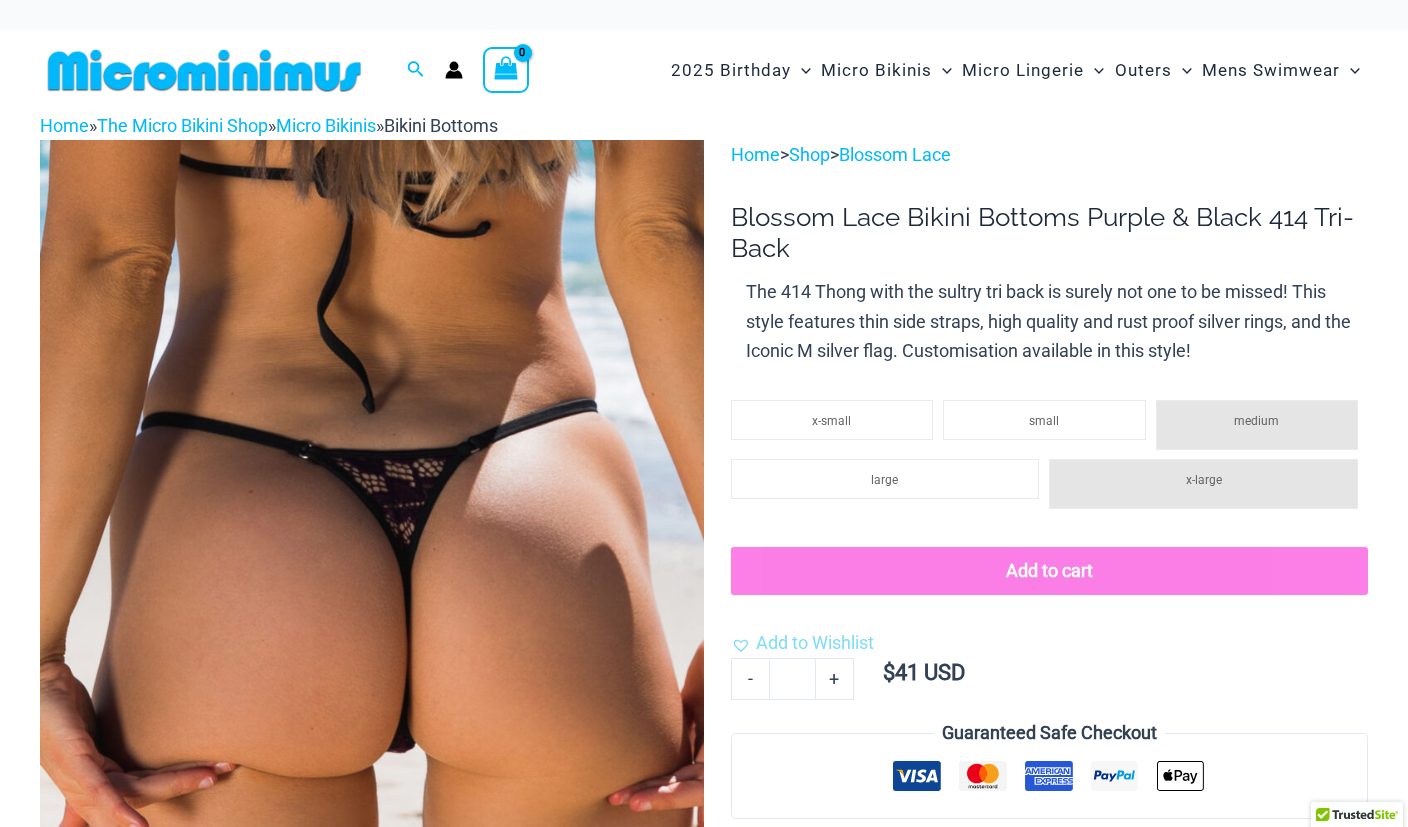 click at bounding box center (372, 638) 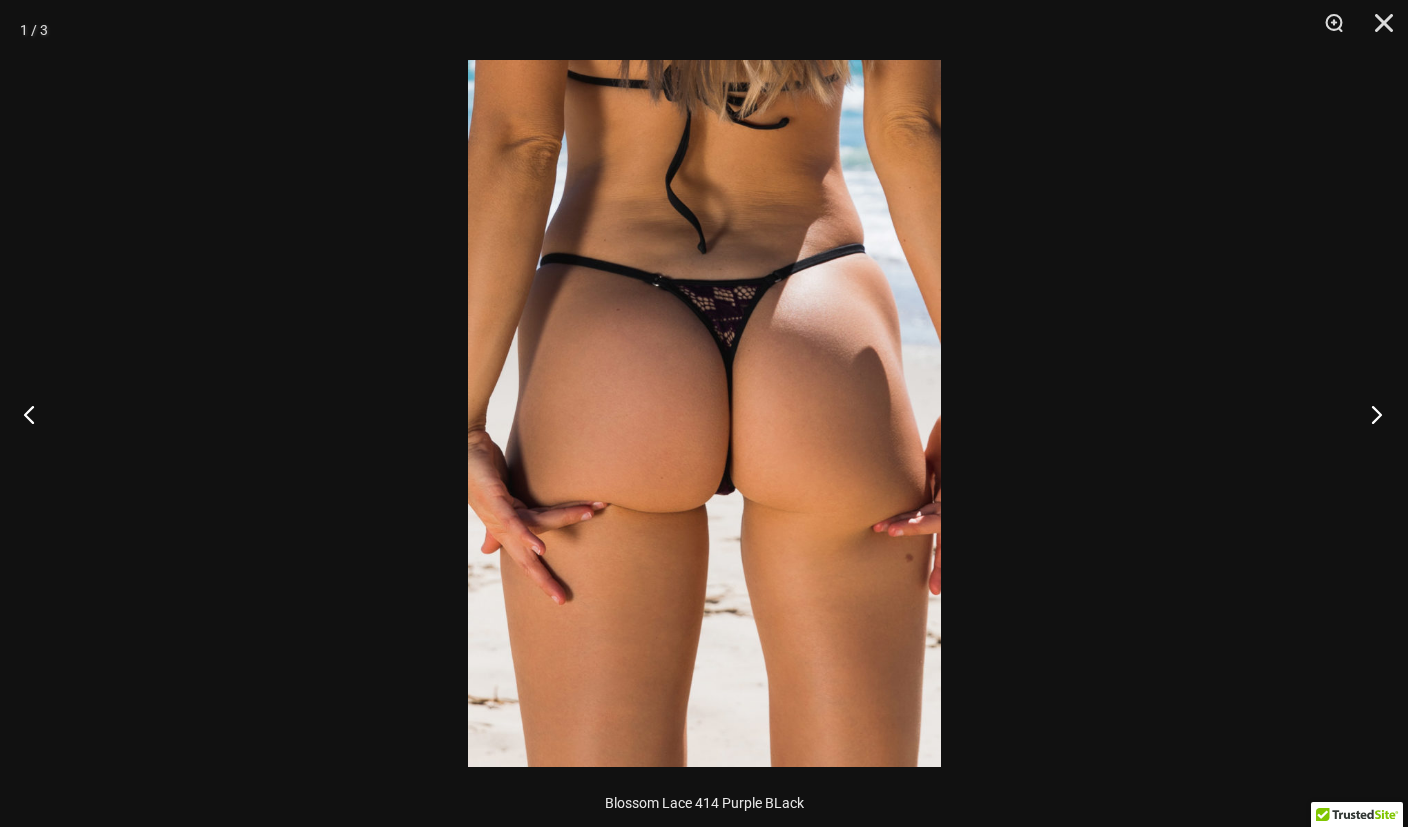 click at bounding box center (1370, 414) 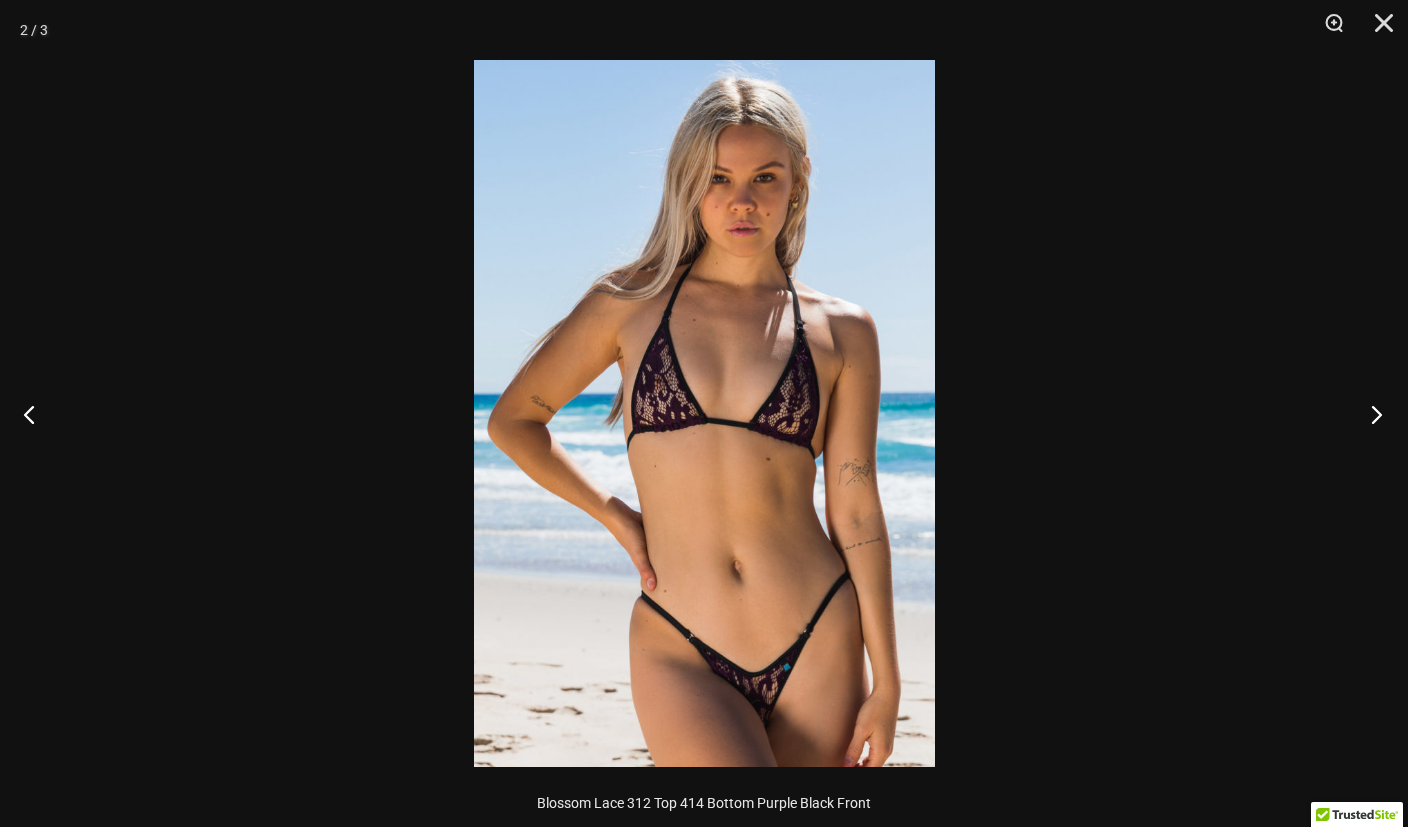 click at bounding box center (1370, 414) 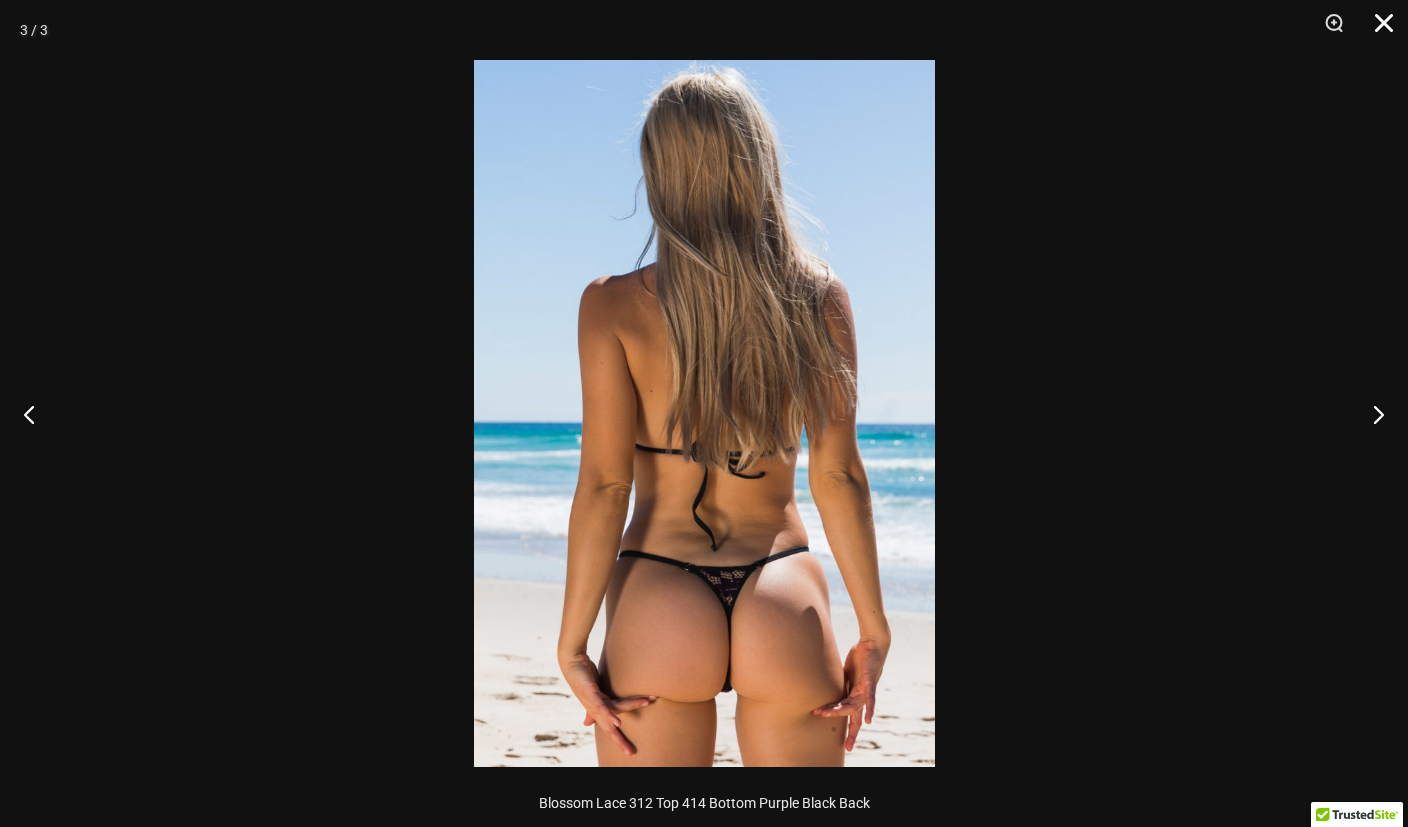 click at bounding box center (1377, 30) 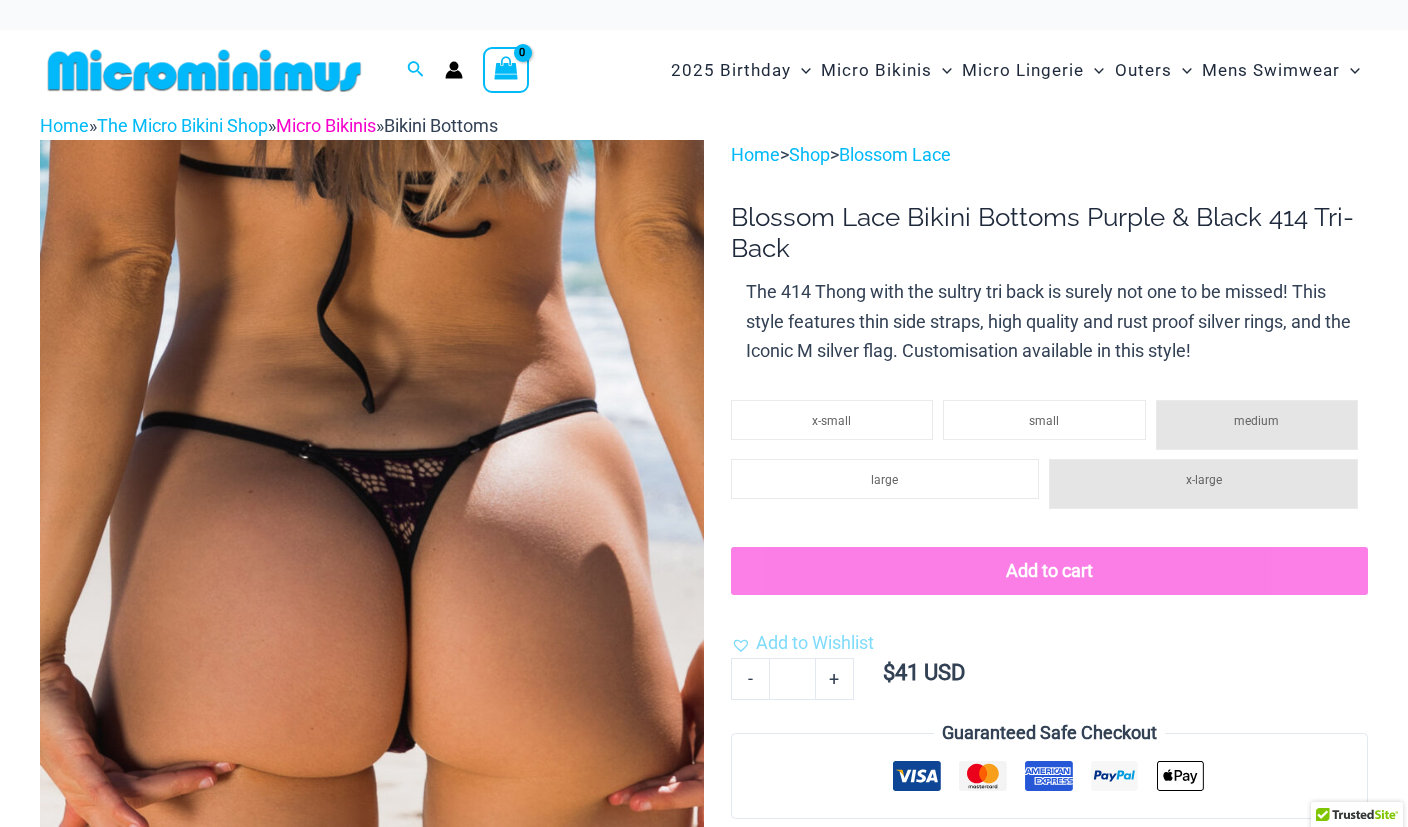 click on "Micro Bikinis" at bounding box center [326, 125] 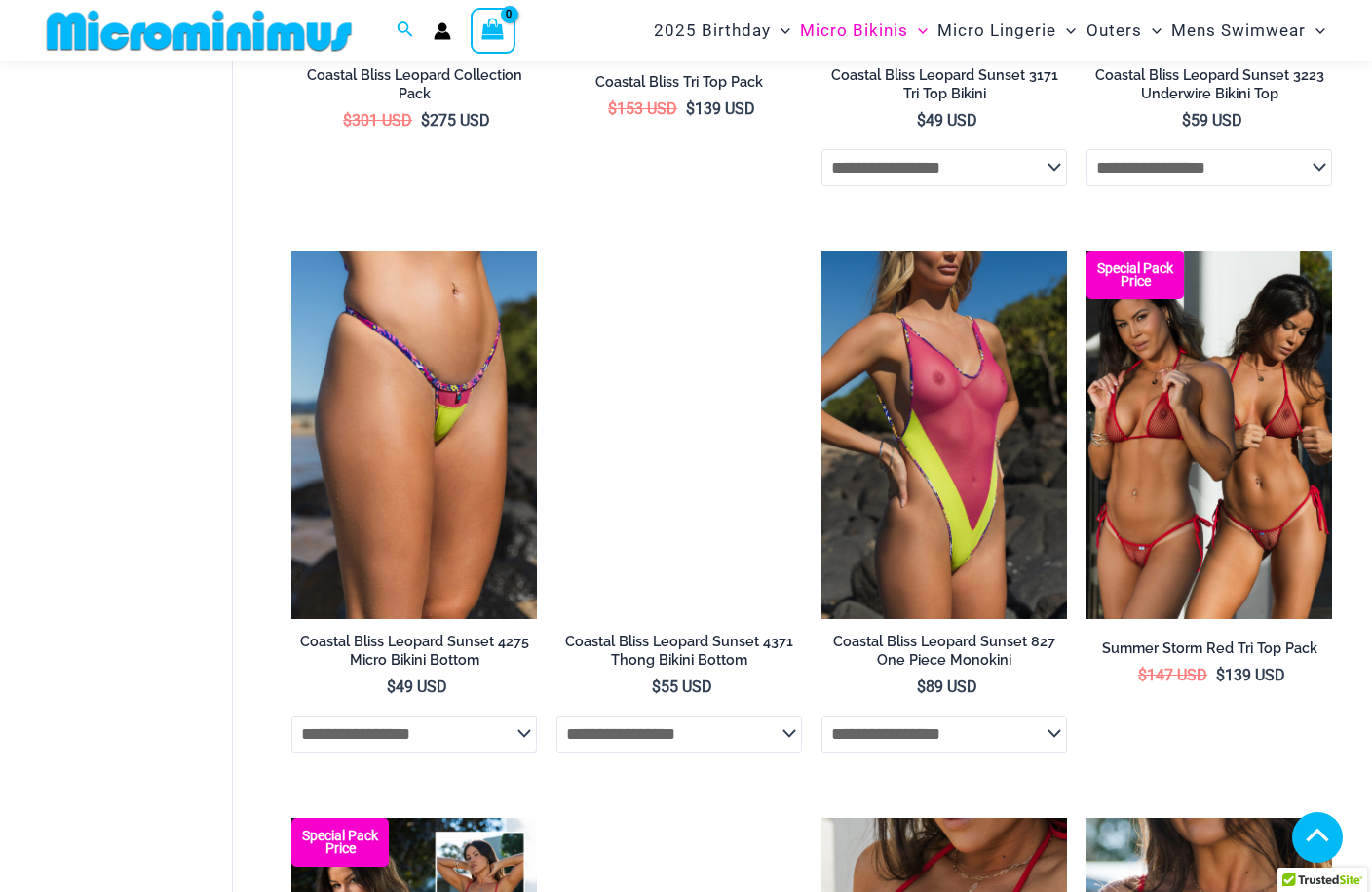 scroll, scrollTop: 3225, scrollLeft: 0, axis: vertical 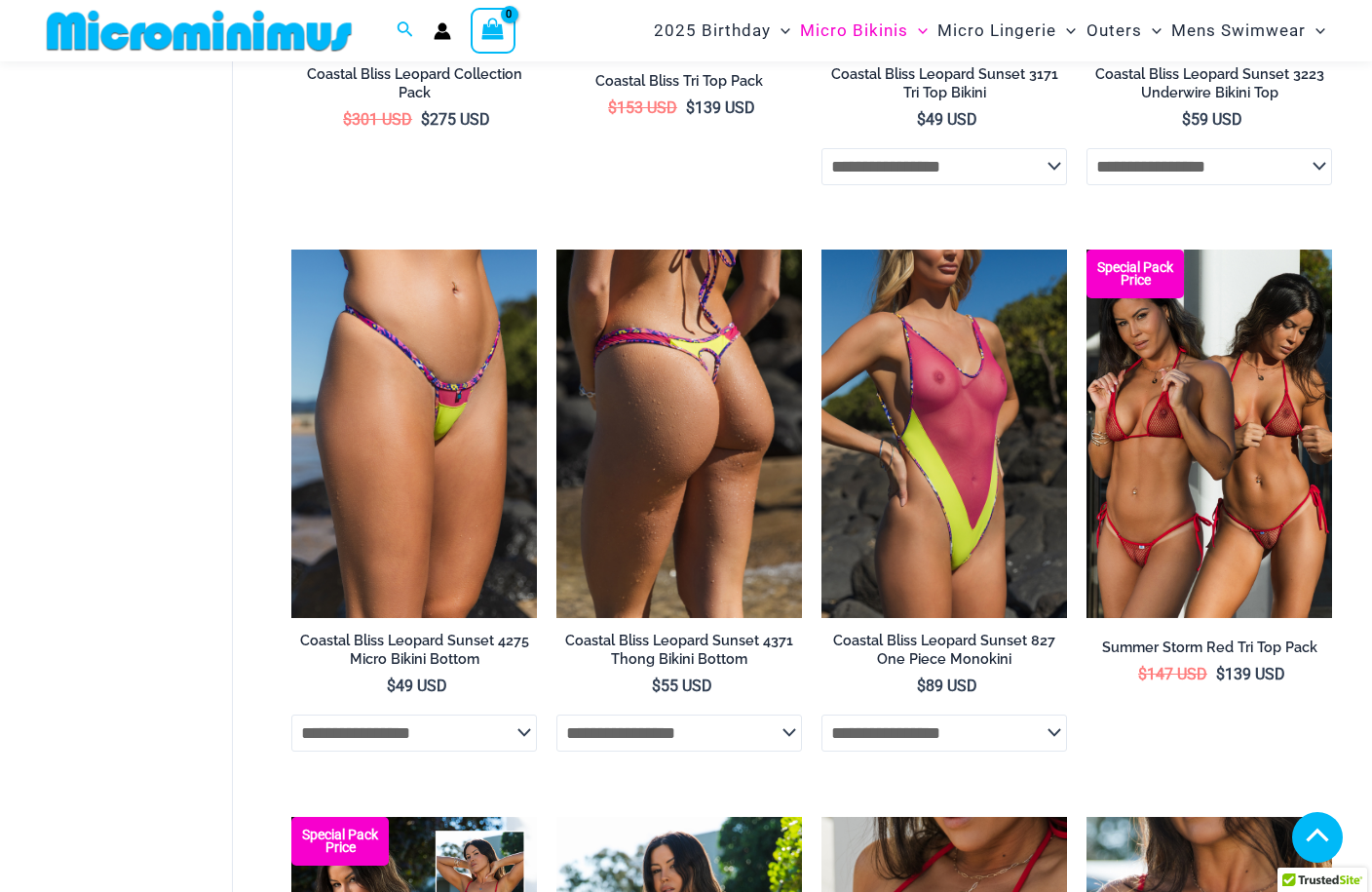 click at bounding box center [679, 434] 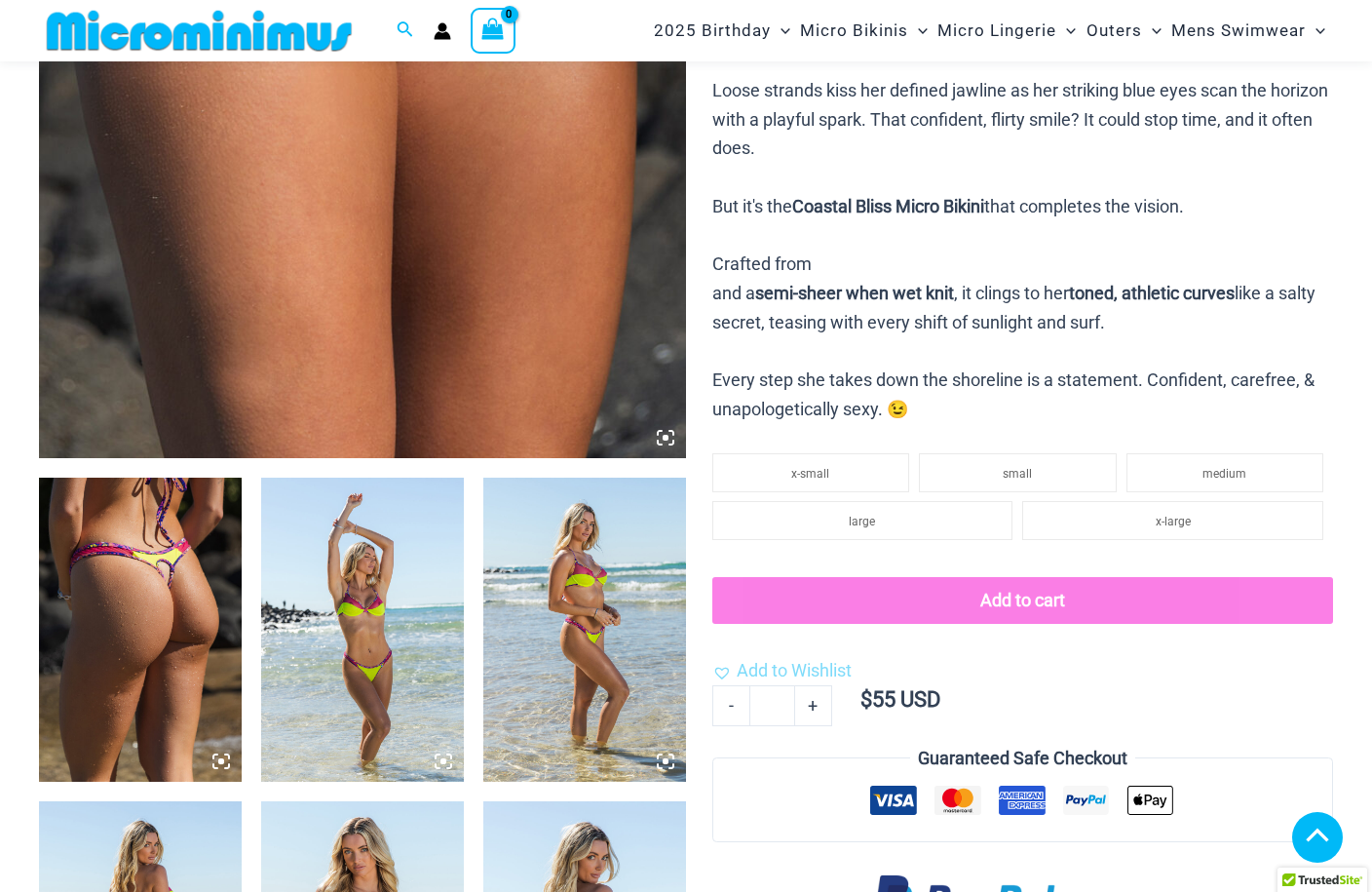 scroll, scrollTop: 697, scrollLeft: 0, axis: vertical 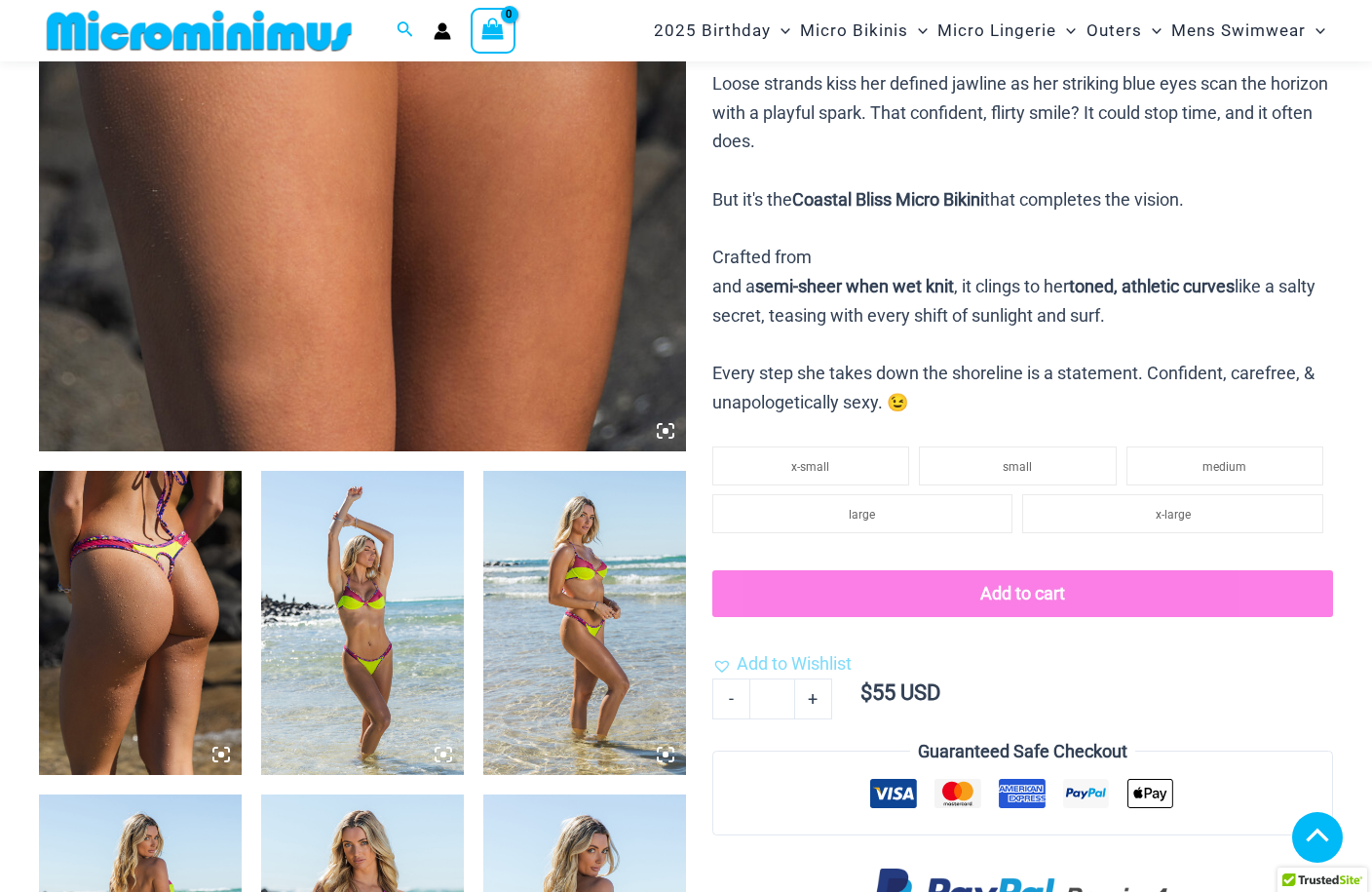 click at bounding box center [362, 623] 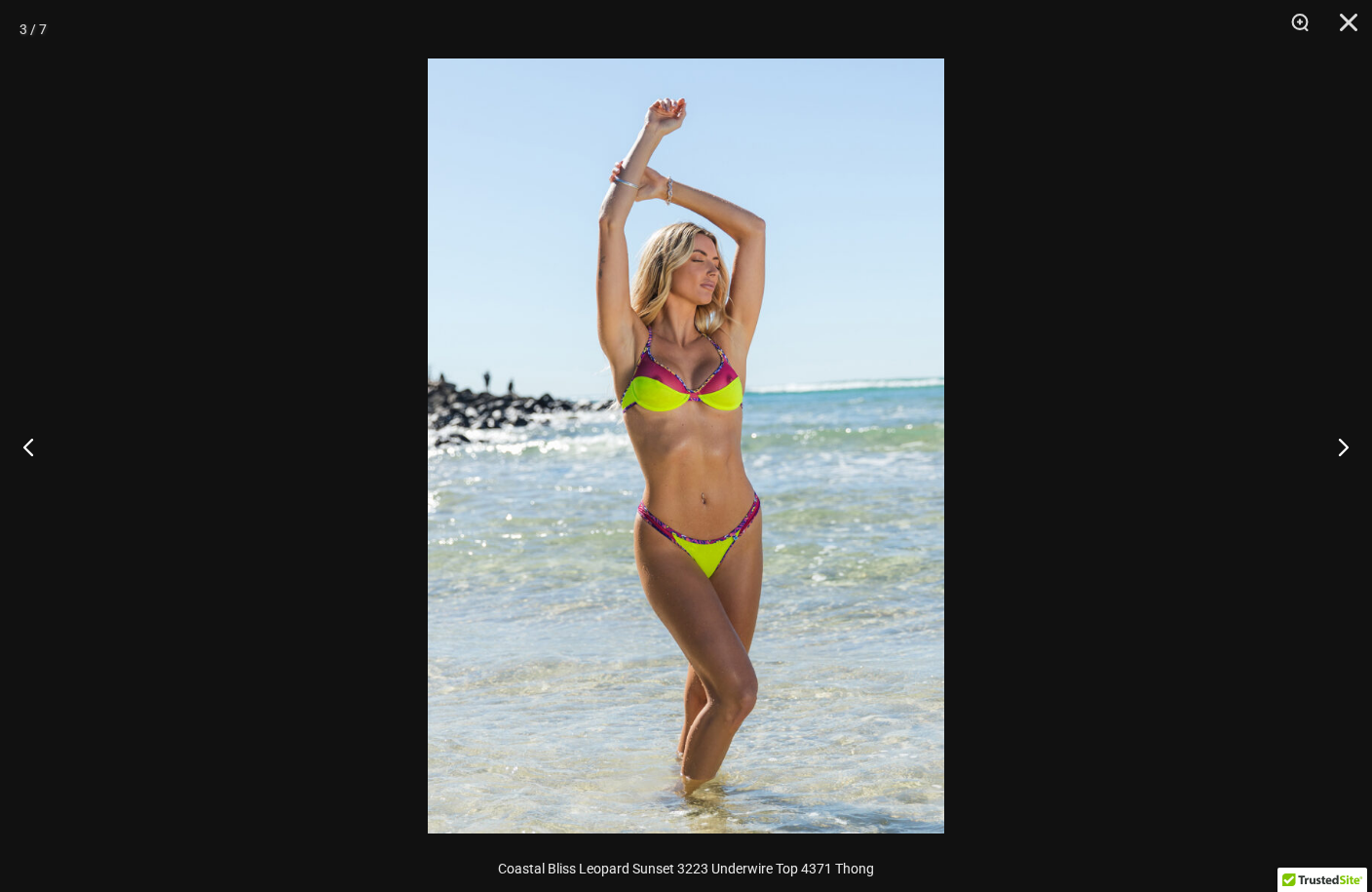 click at bounding box center (1335, 446) 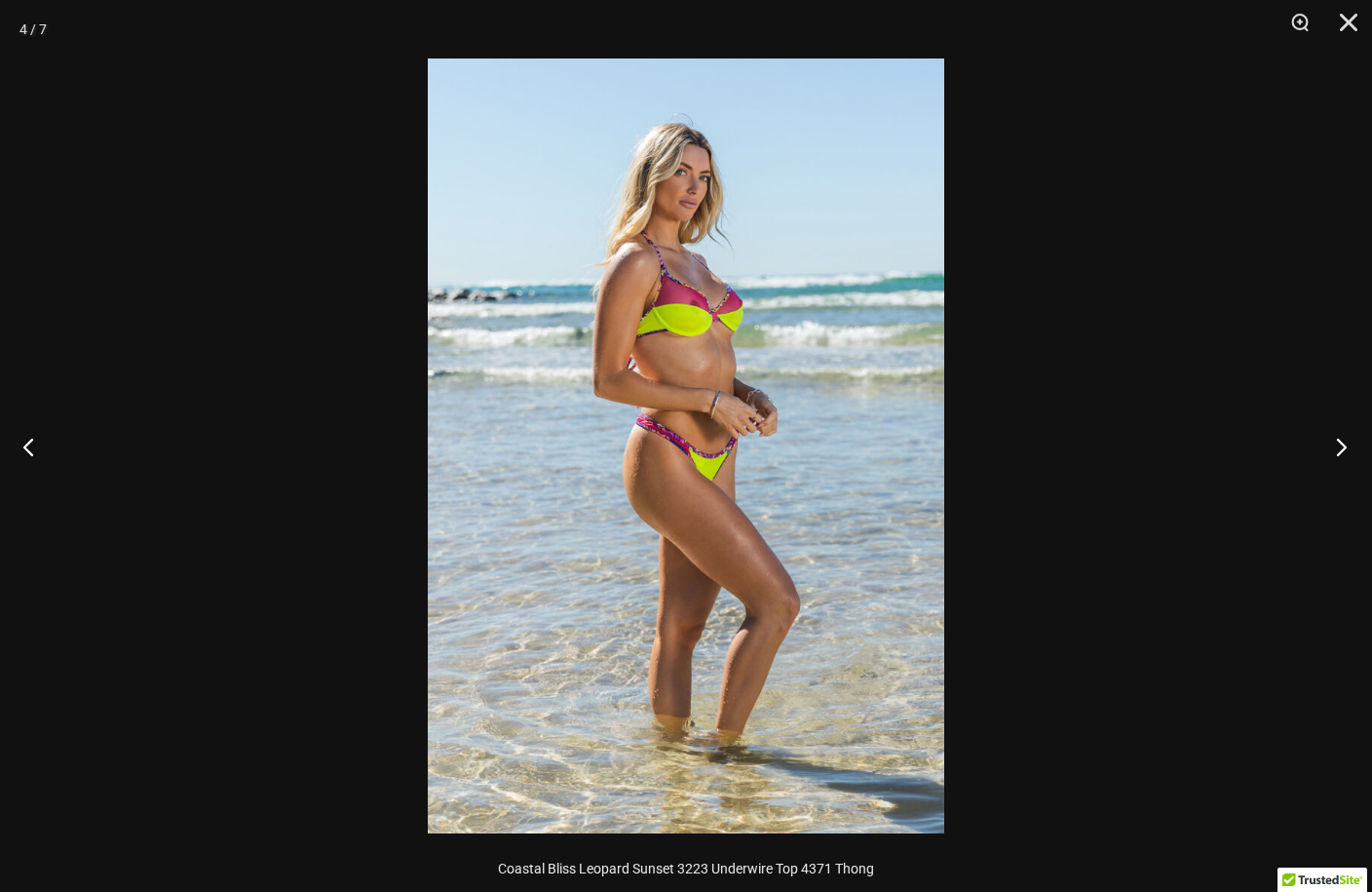 click at bounding box center [1335, 446] 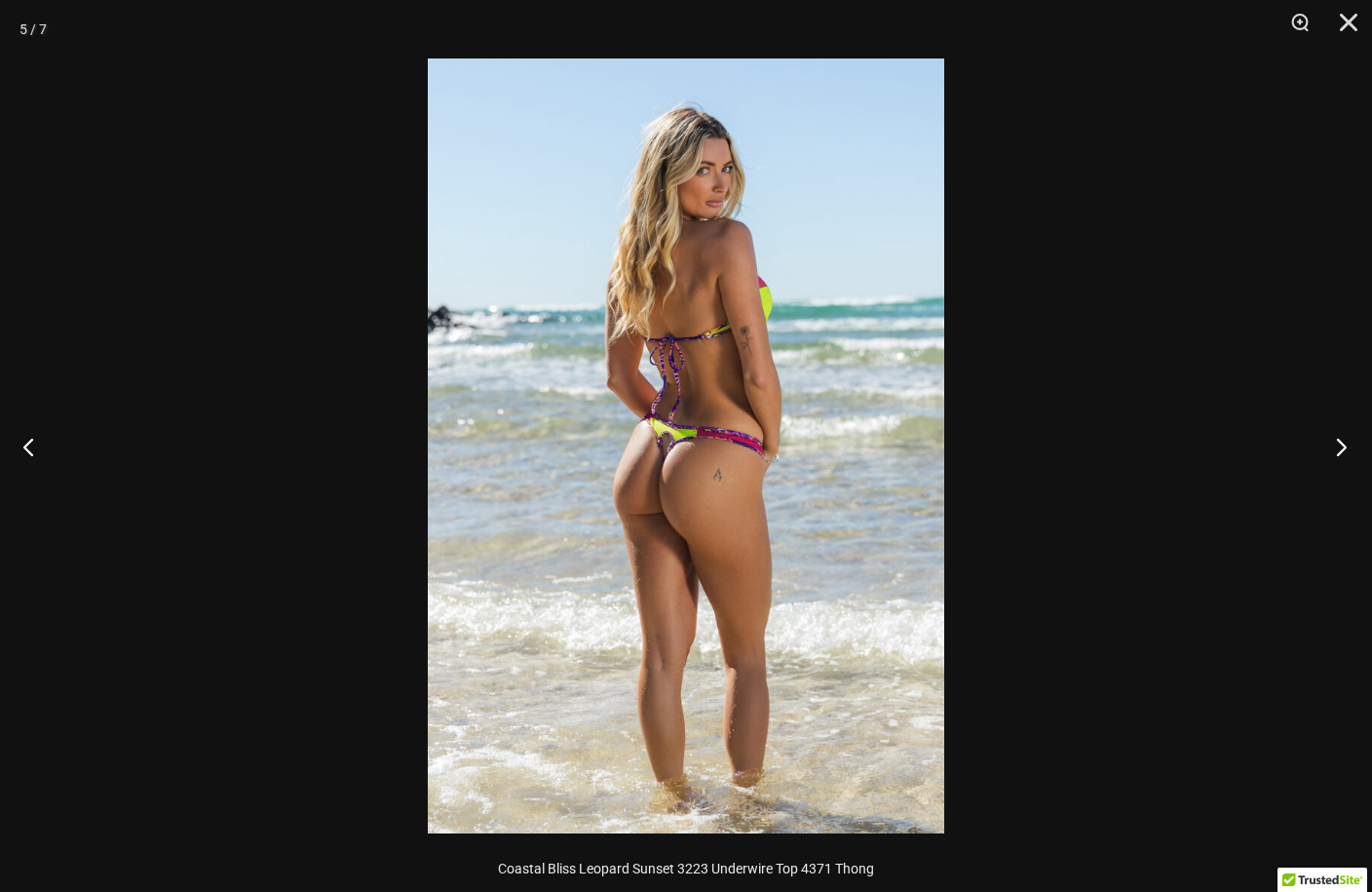 click at bounding box center (1335, 446) 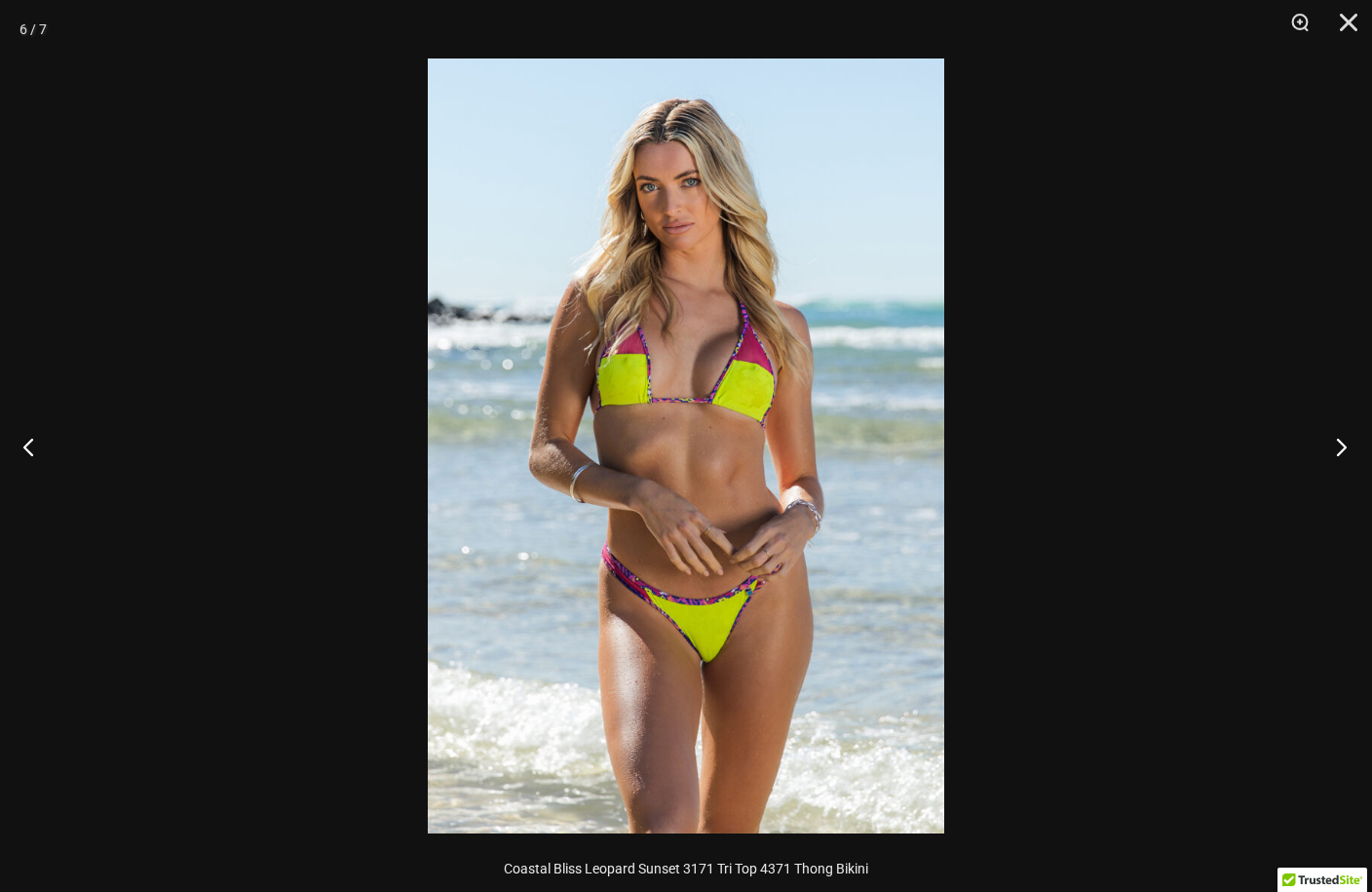 click at bounding box center [1335, 446] 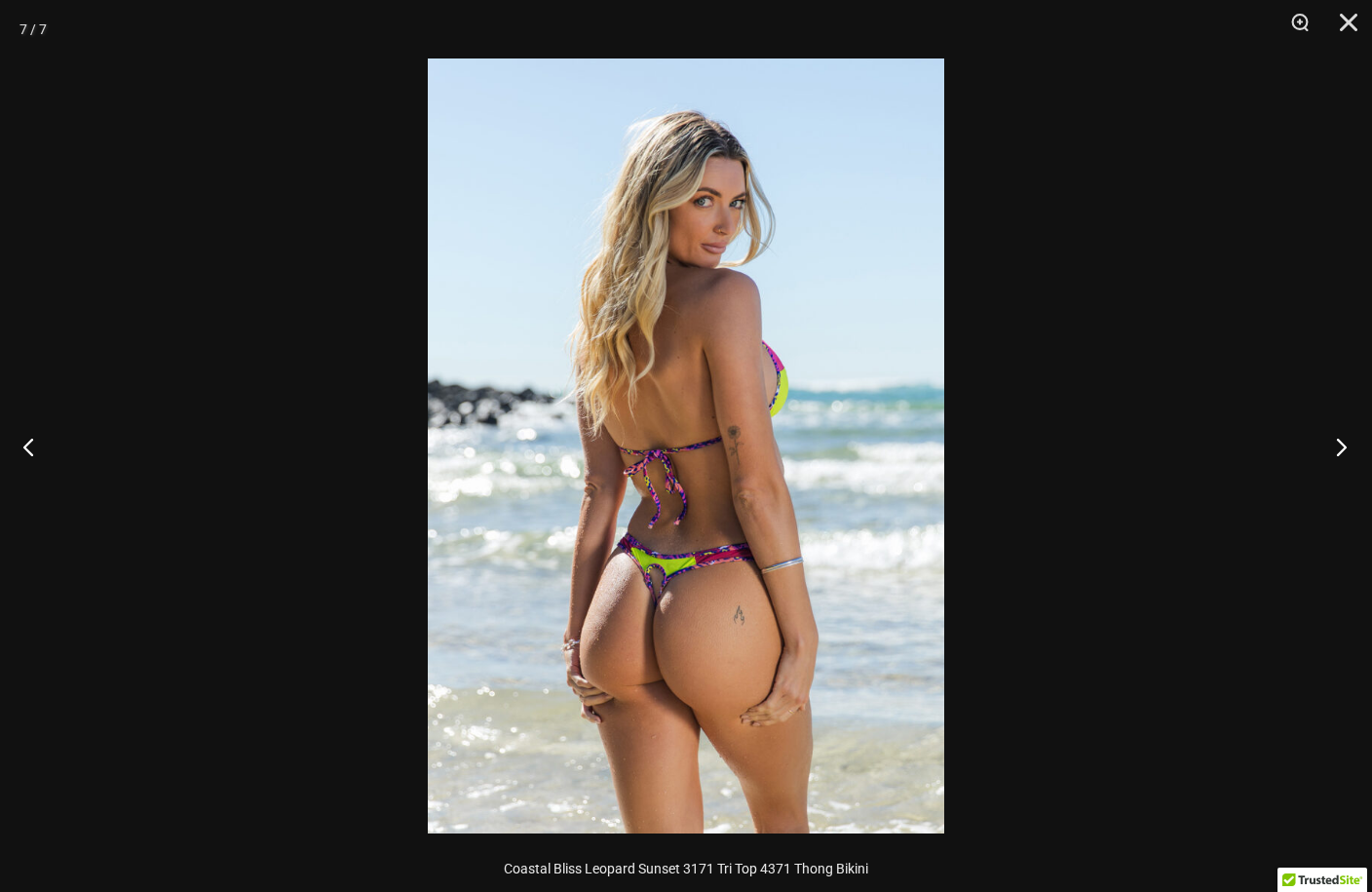 click at bounding box center (1335, 446) 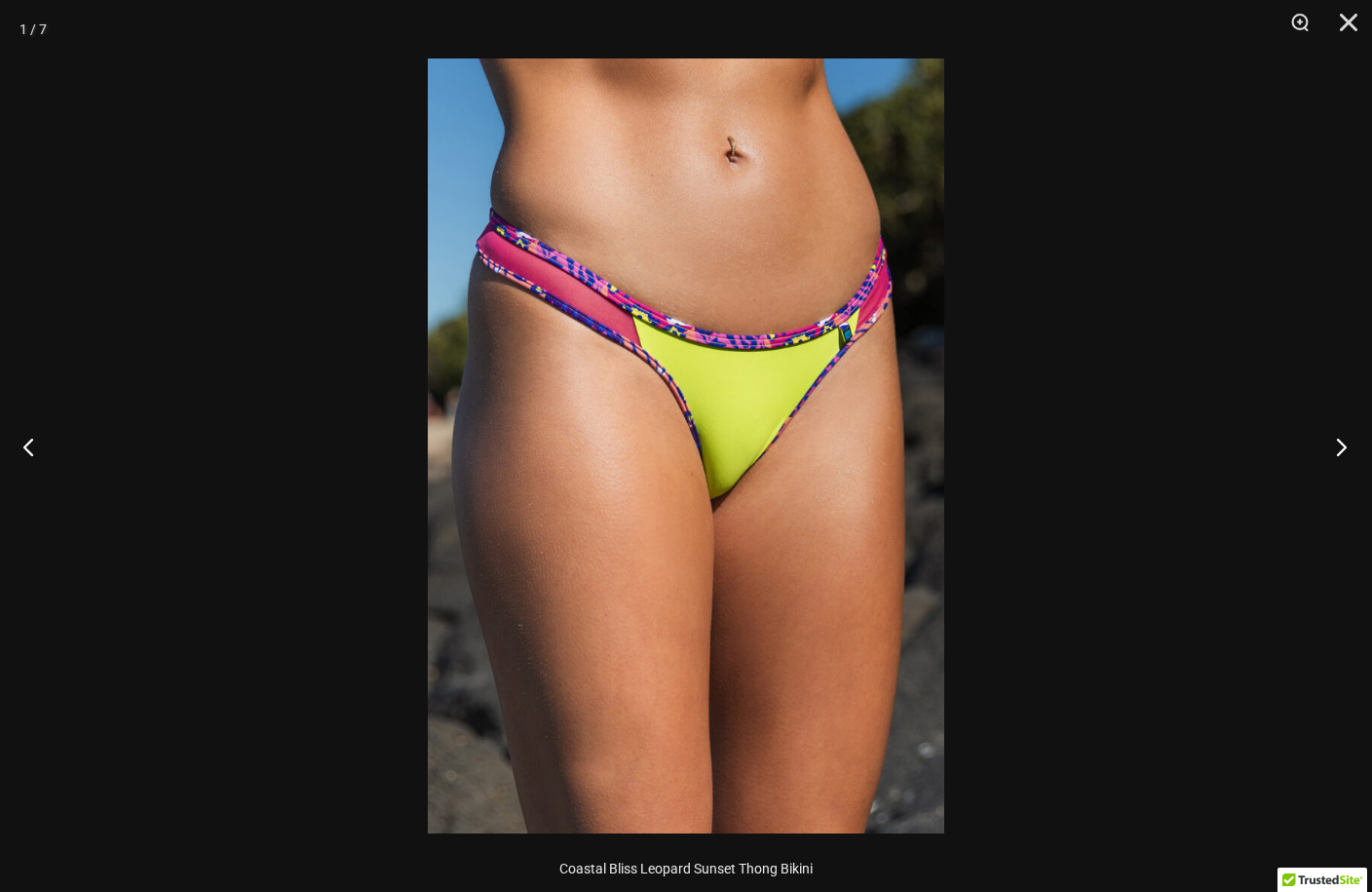 click at bounding box center (1335, 446) 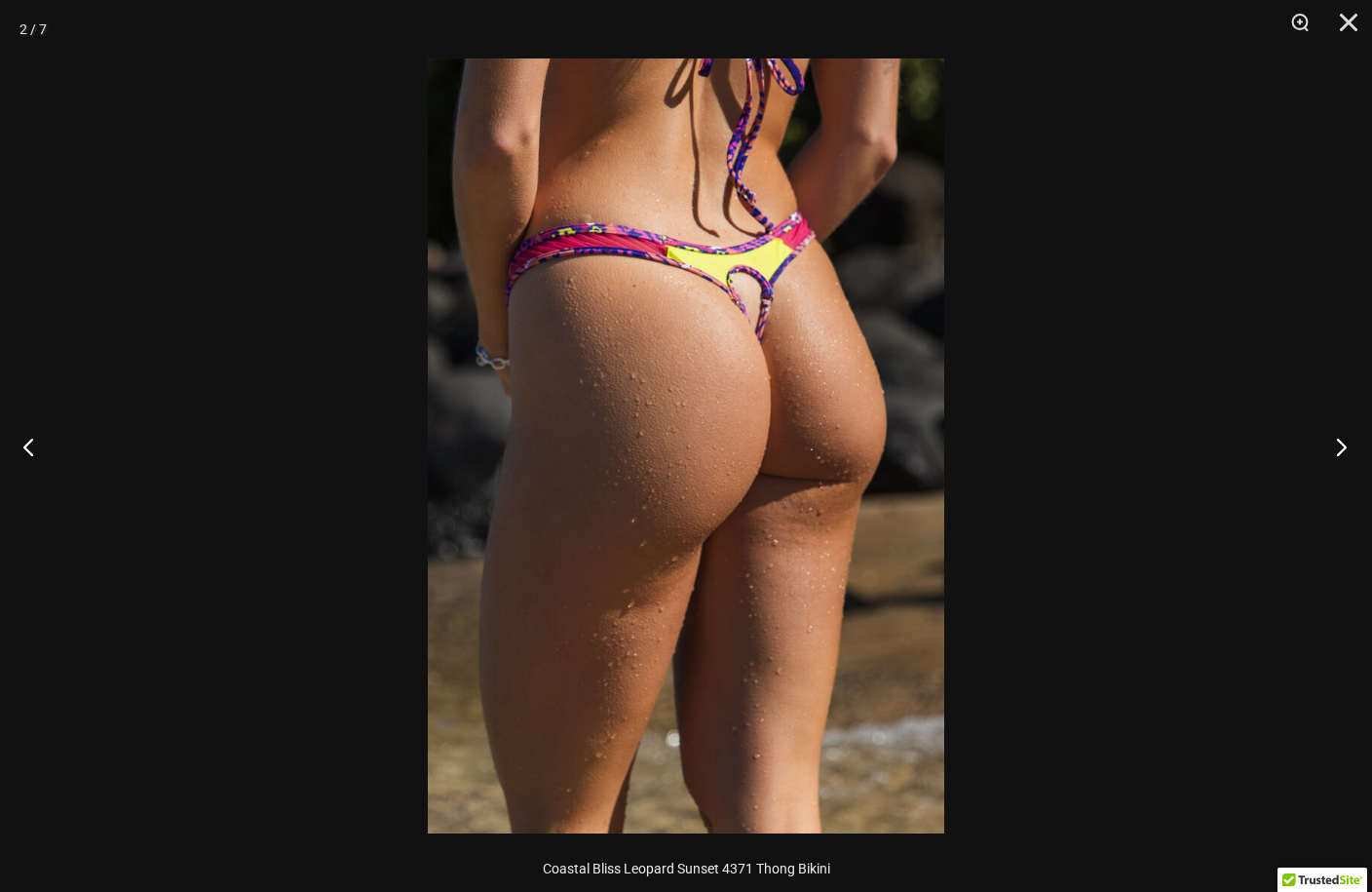 click at bounding box center [1335, 446] 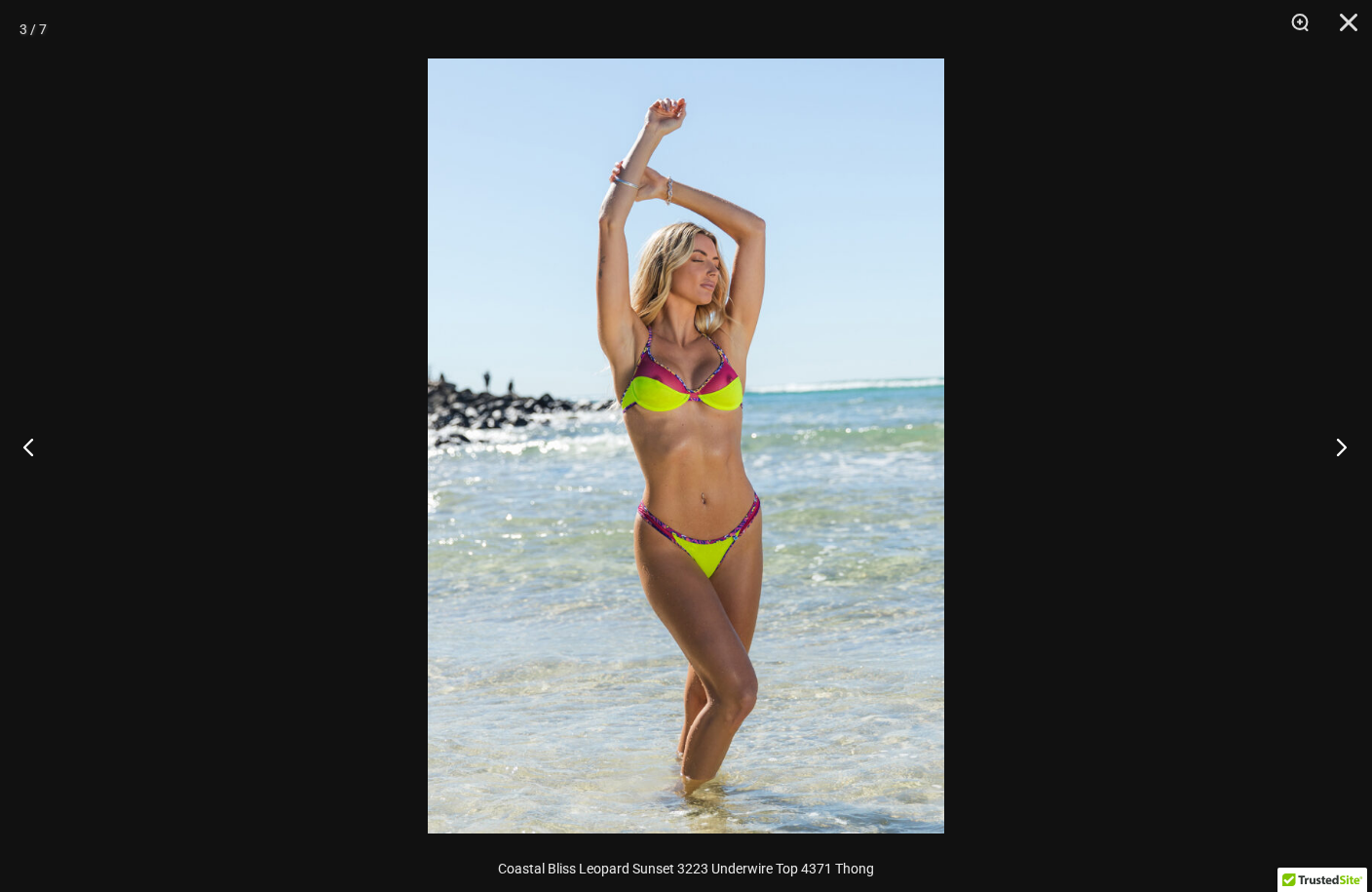 click at bounding box center [1335, 446] 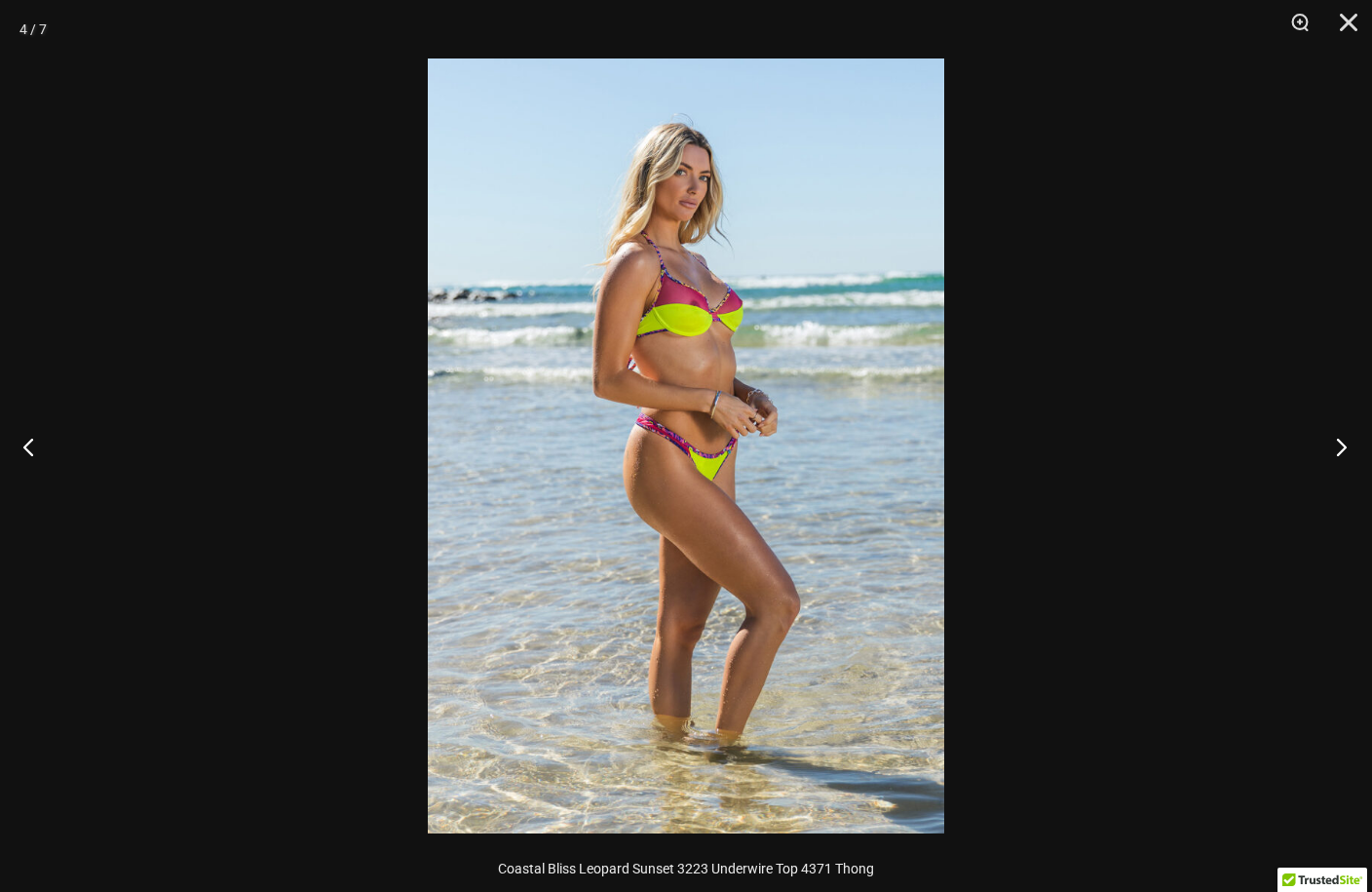 click at bounding box center [1335, 446] 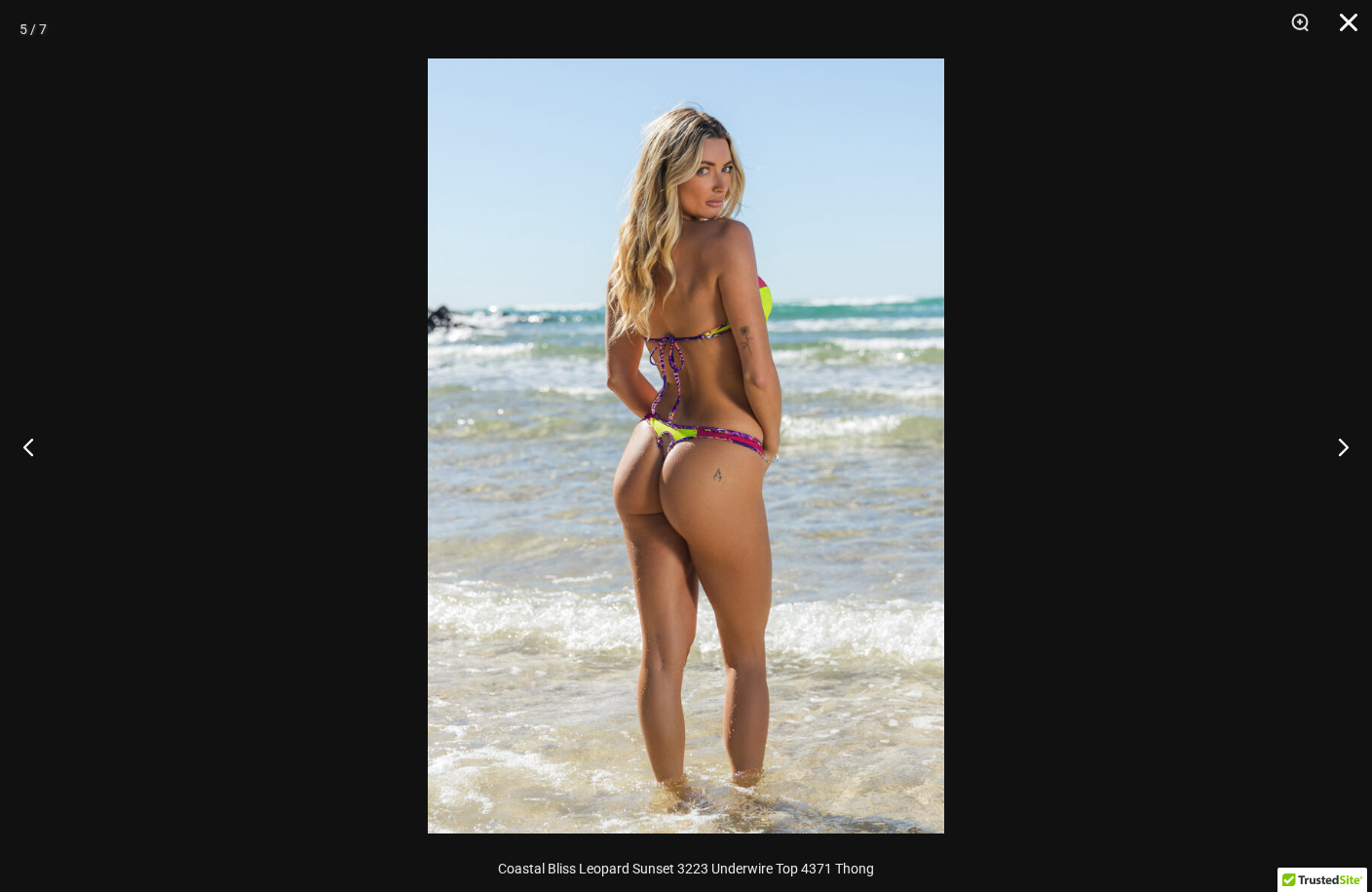 click at bounding box center [1342, 29] 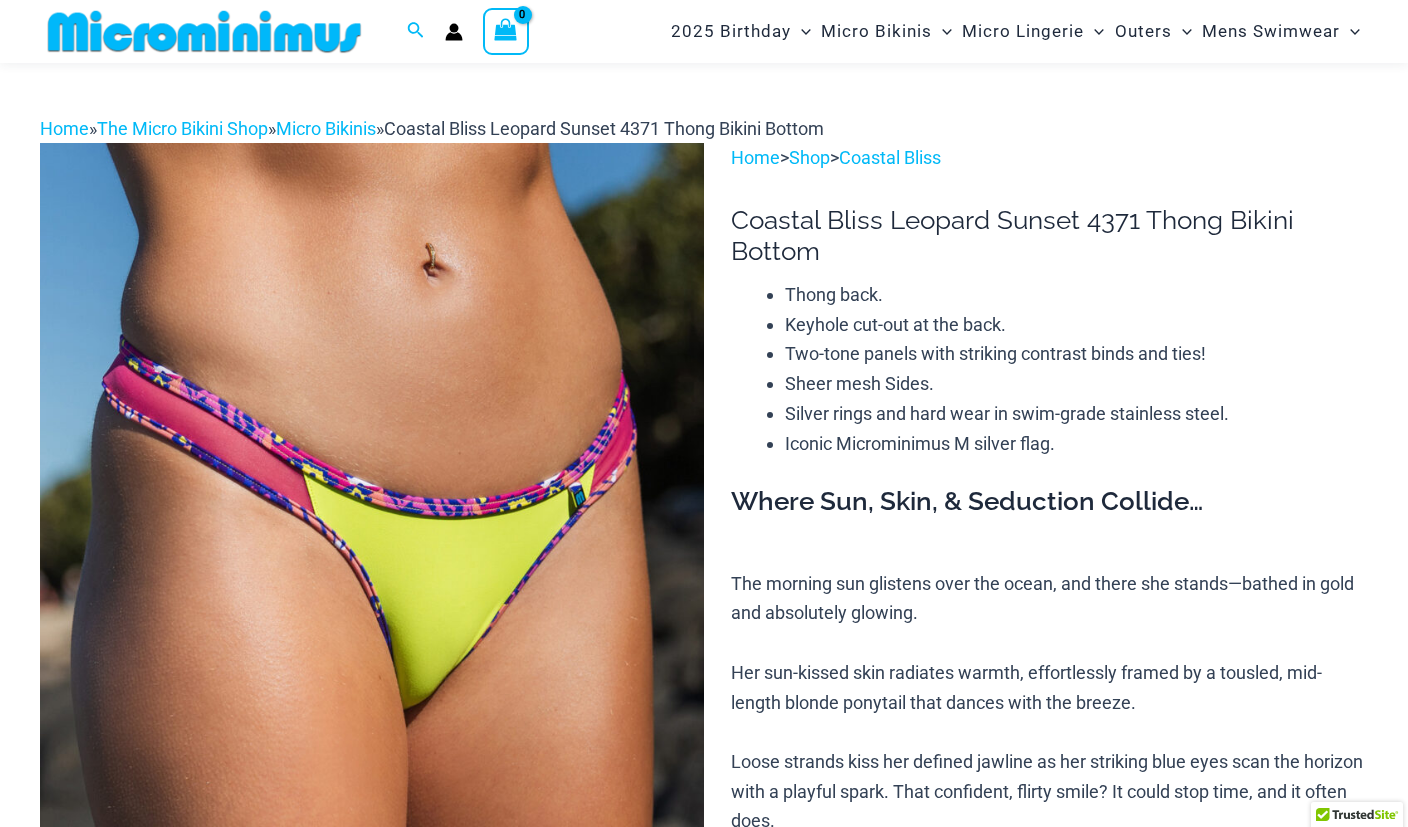 scroll, scrollTop: 0, scrollLeft: 0, axis: both 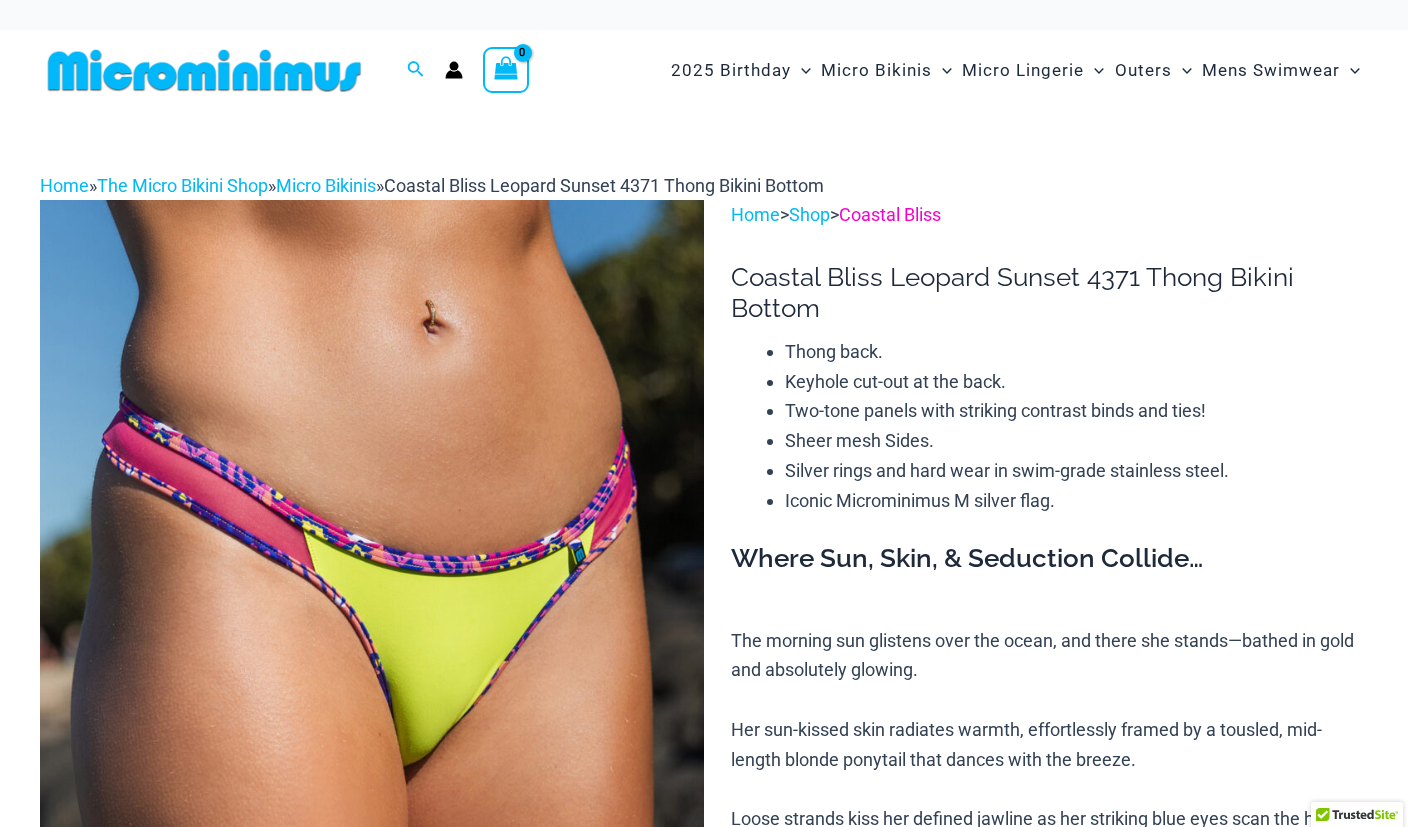 click on "Coastal Bliss" at bounding box center [890, 214] 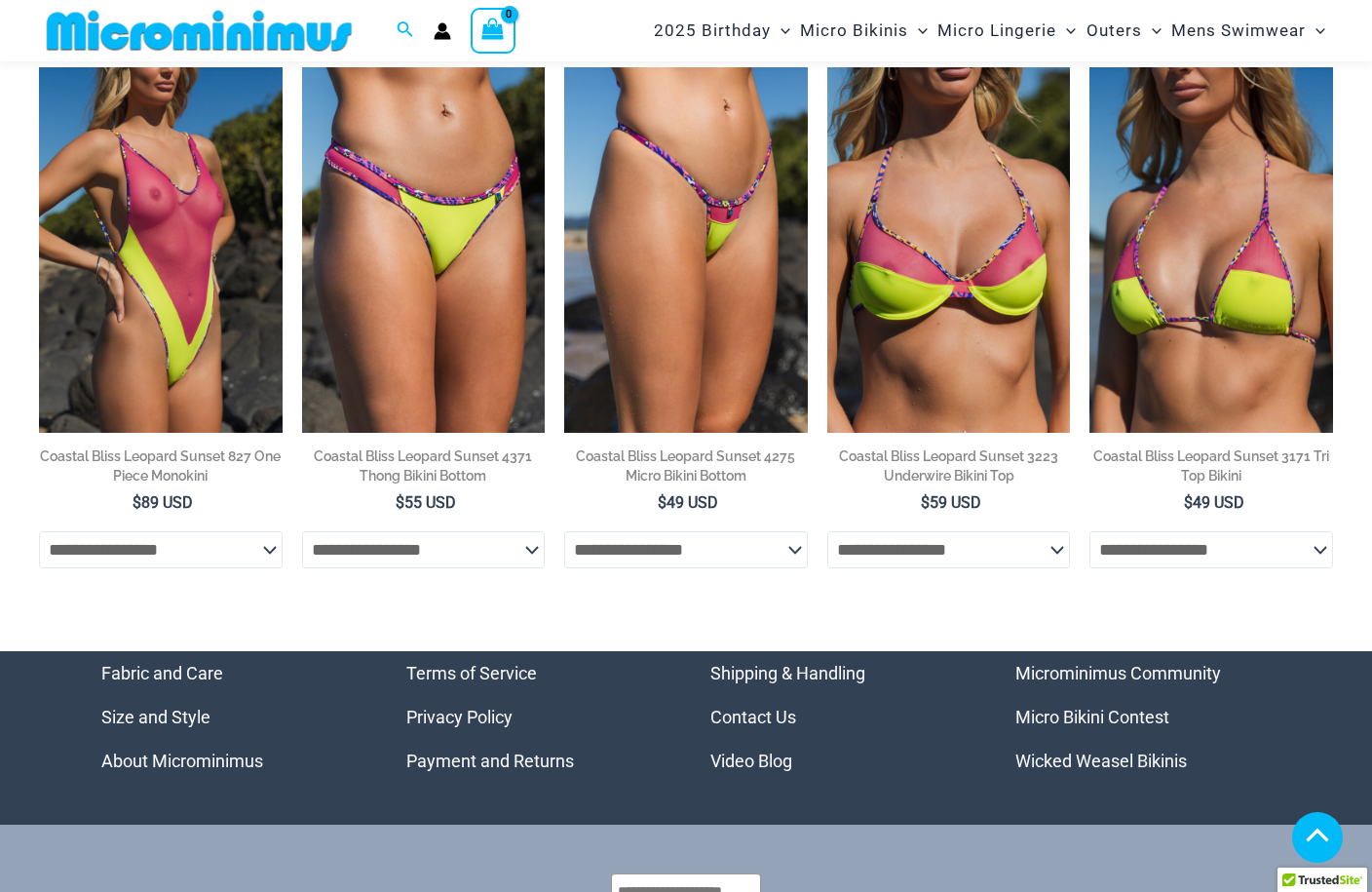 scroll, scrollTop: 900, scrollLeft: 0, axis: vertical 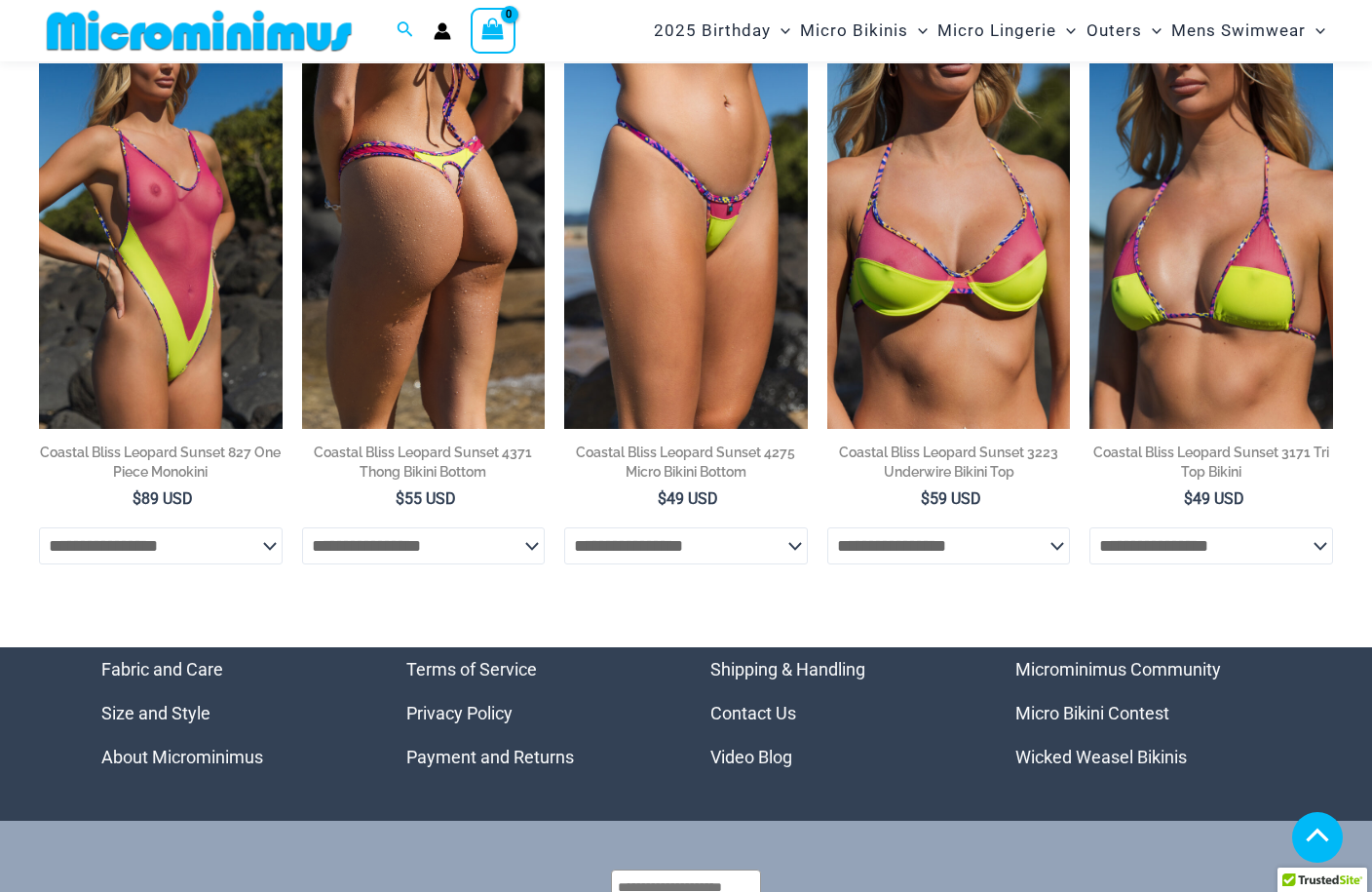 click on "**********" 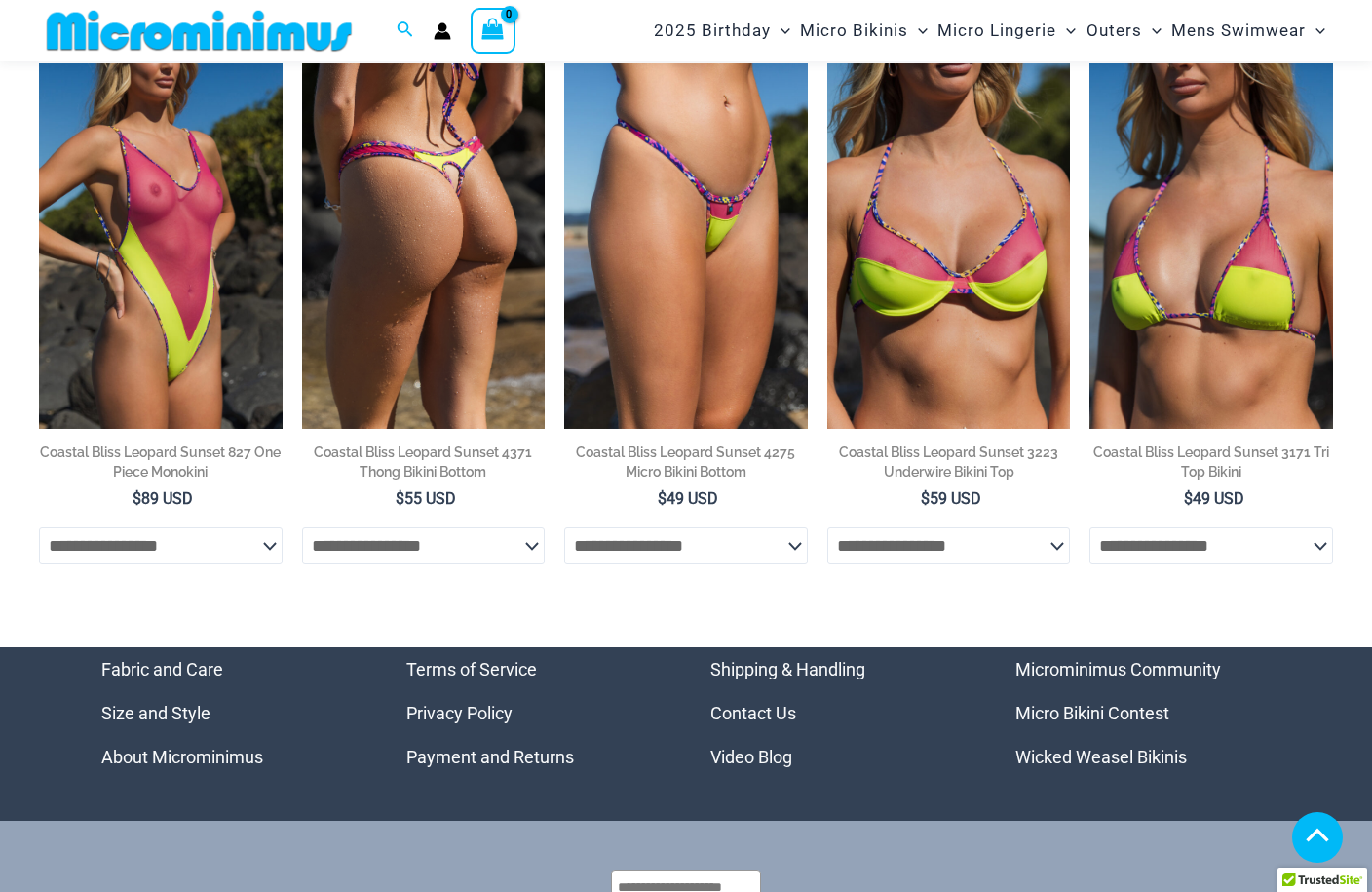 select on "*******" 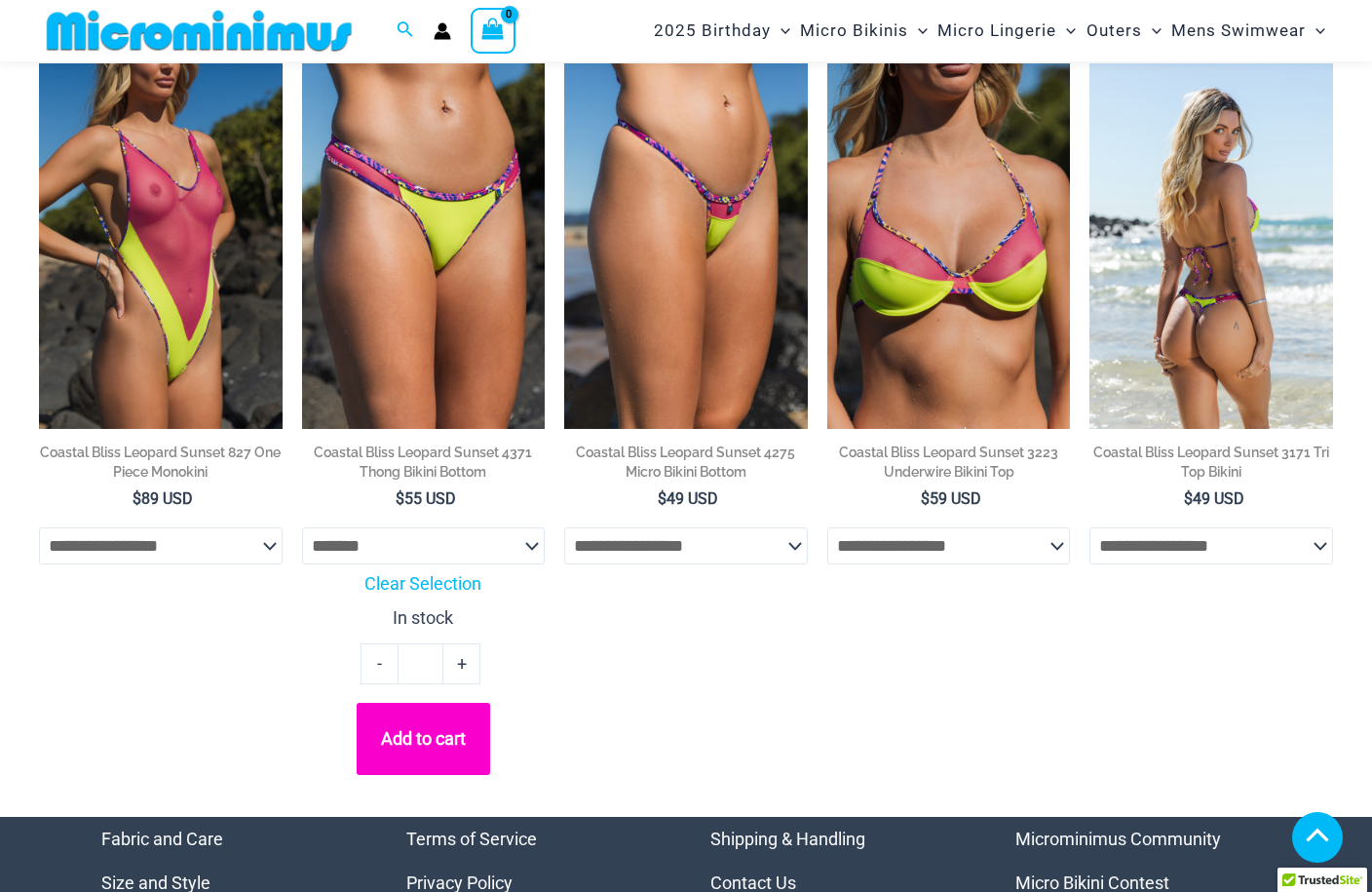 click on "**********" 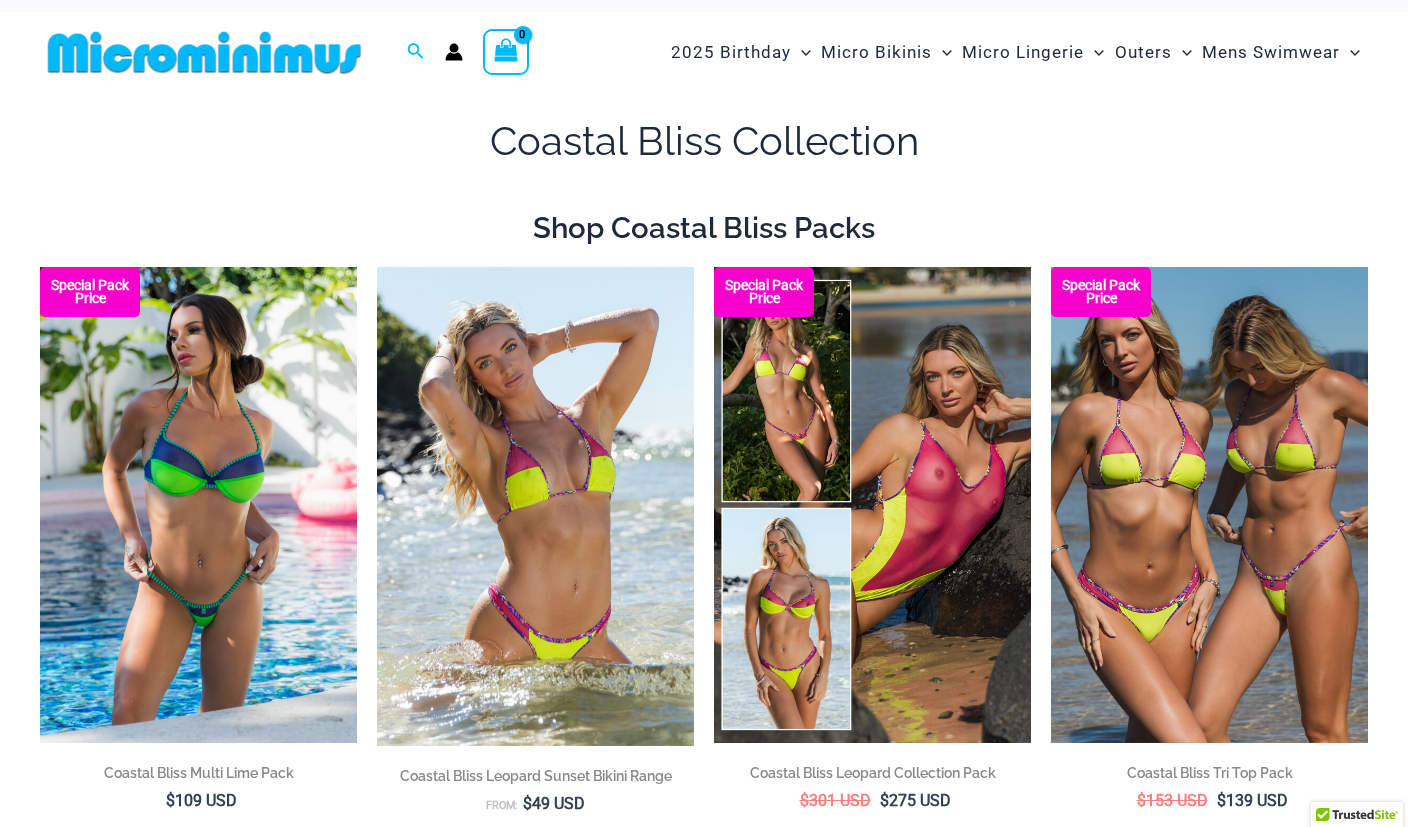 scroll, scrollTop: 0, scrollLeft: 0, axis: both 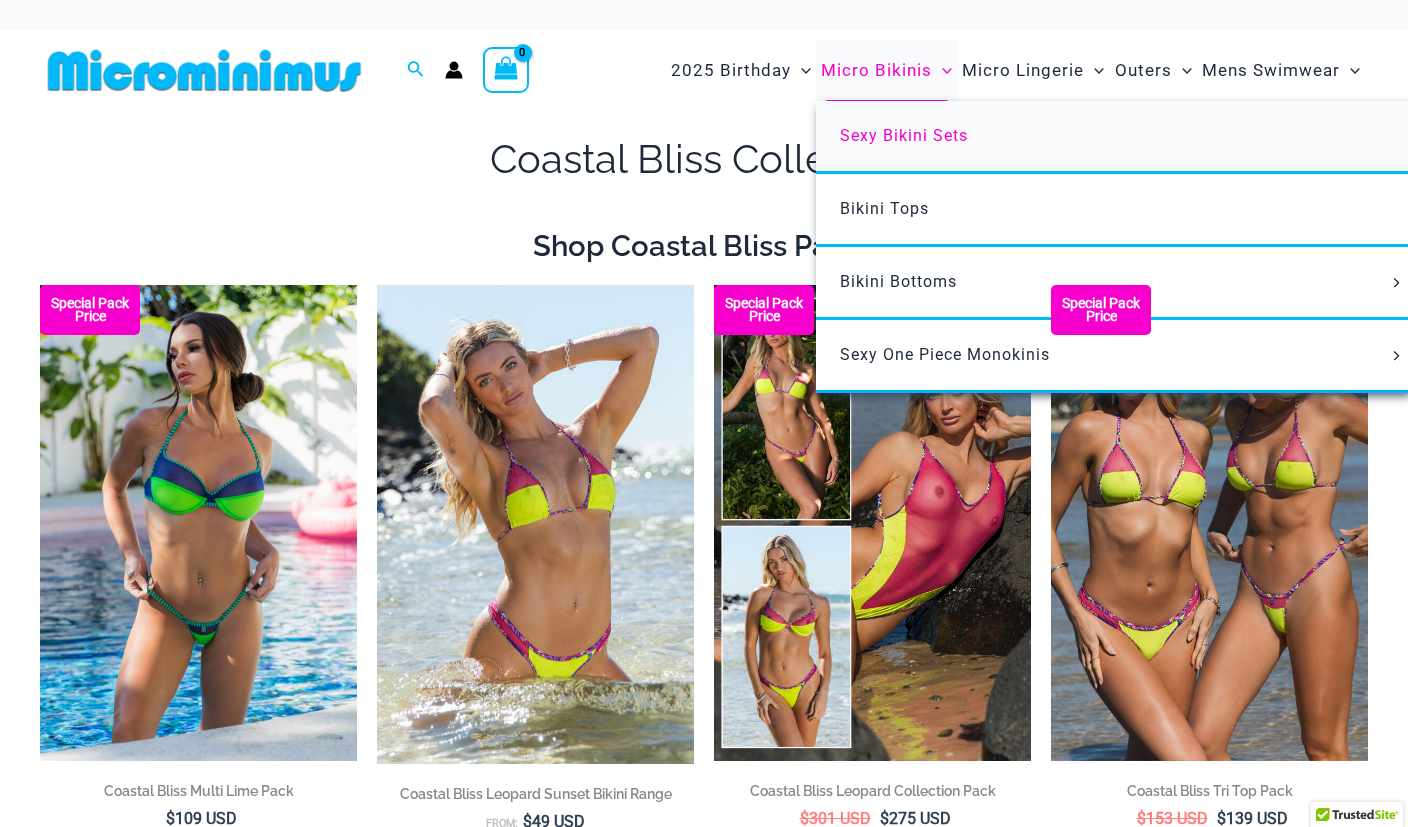 click on "Sexy Bikini Sets" at bounding box center (1113, 137) 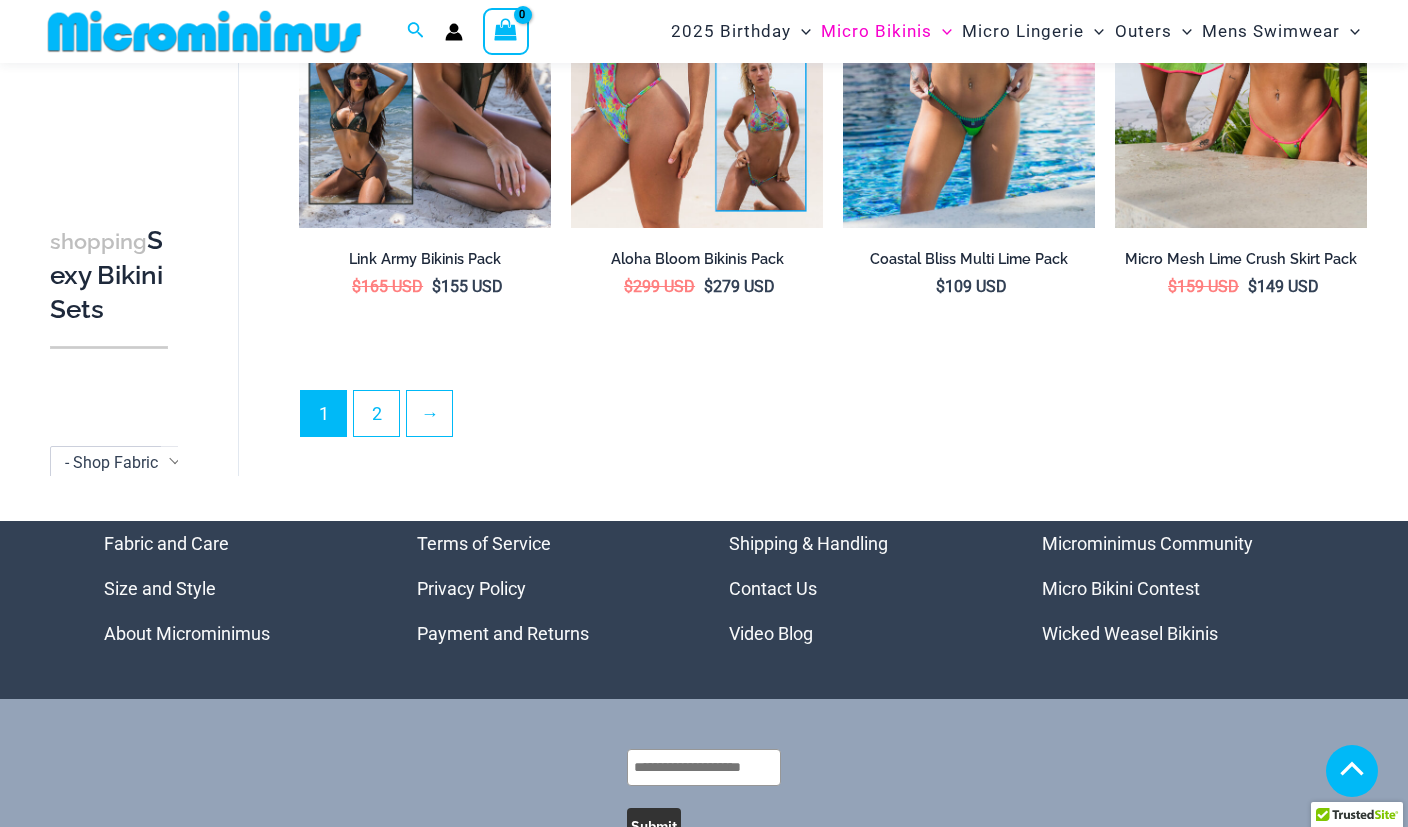 scroll, scrollTop: 4011, scrollLeft: 0, axis: vertical 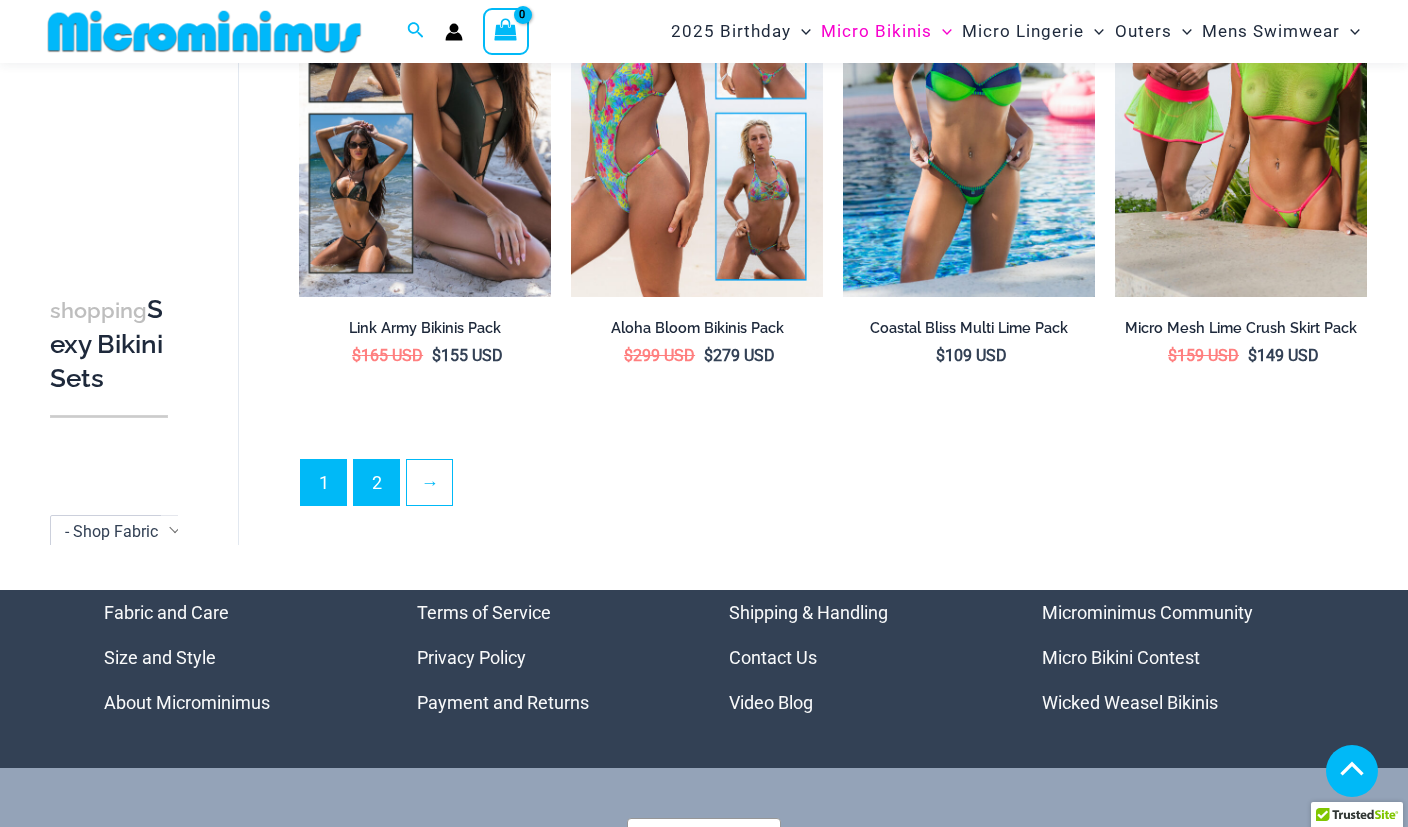 click on "2" at bounding box center (376, 482) 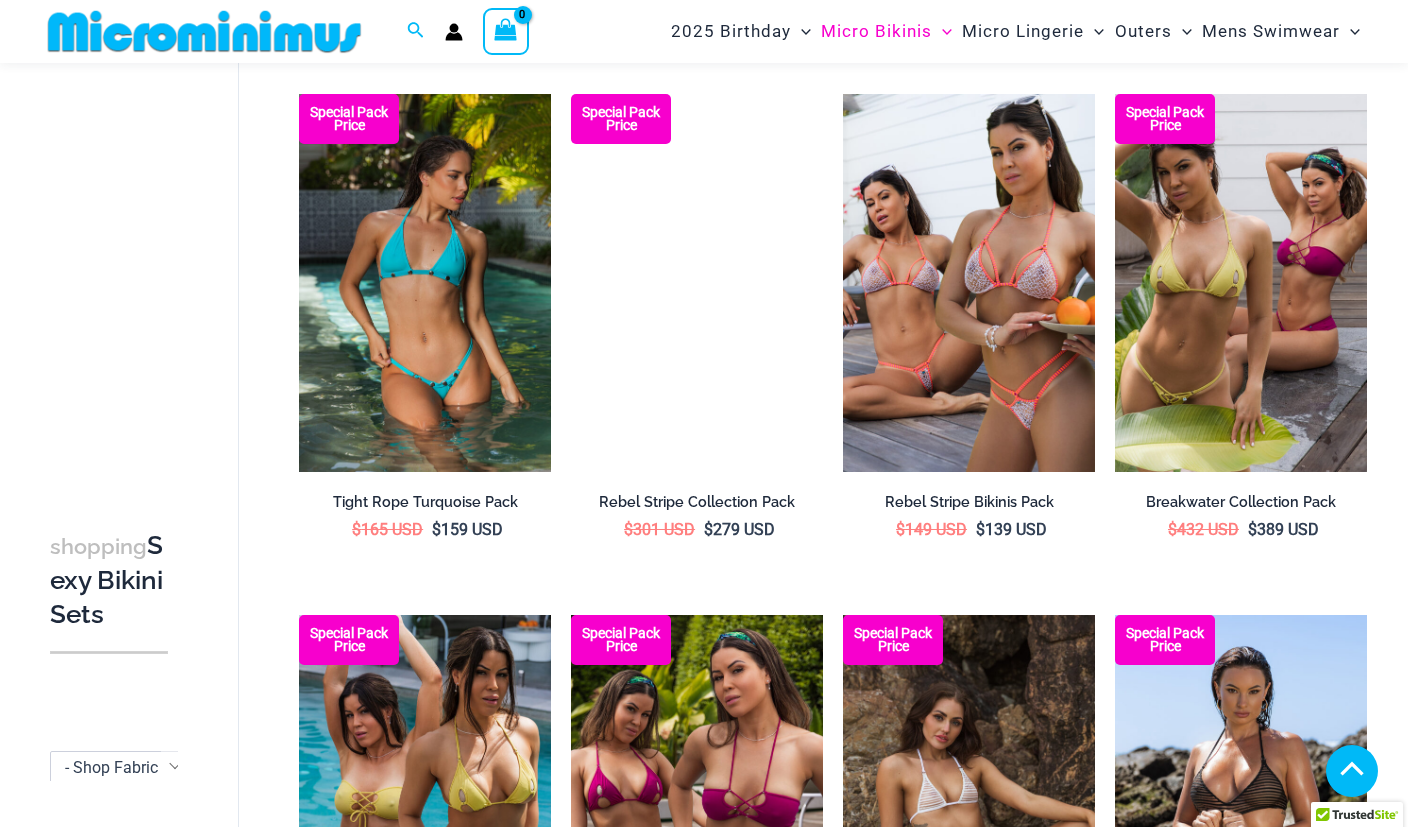 scroll, scrollTop: 1681, scrollLeft: 0, axis: vertical 